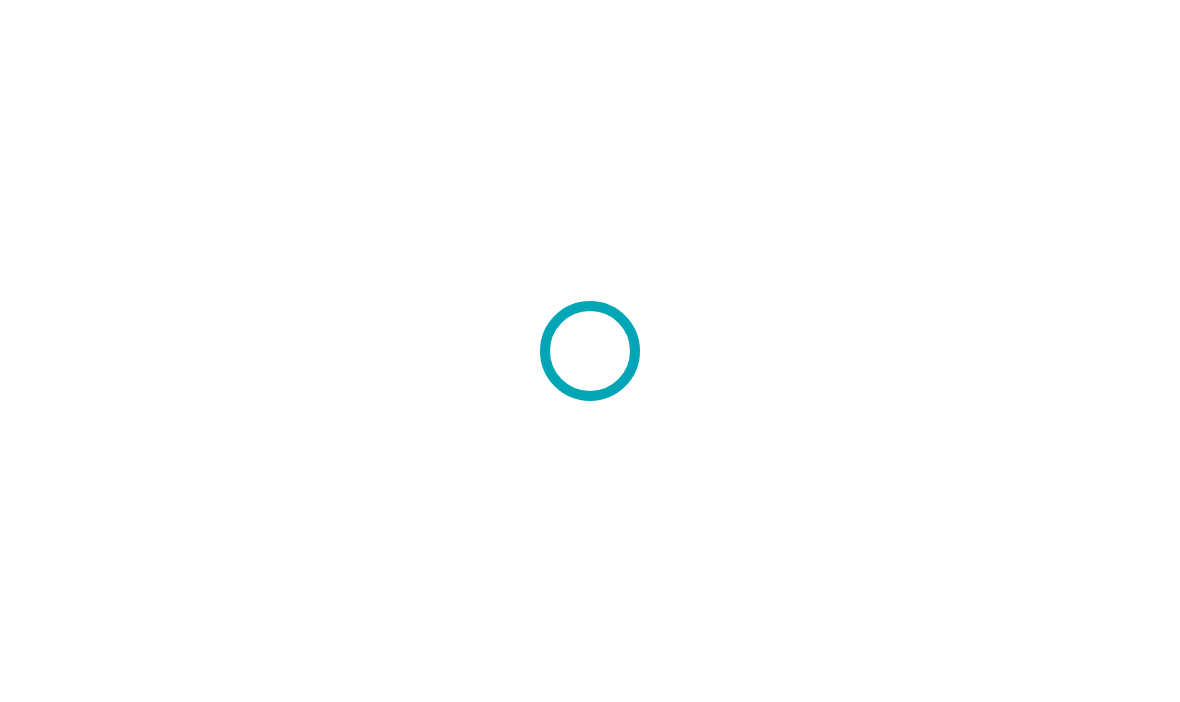scroll, scrollTop: 0, scrollLeft: 0, axis: both 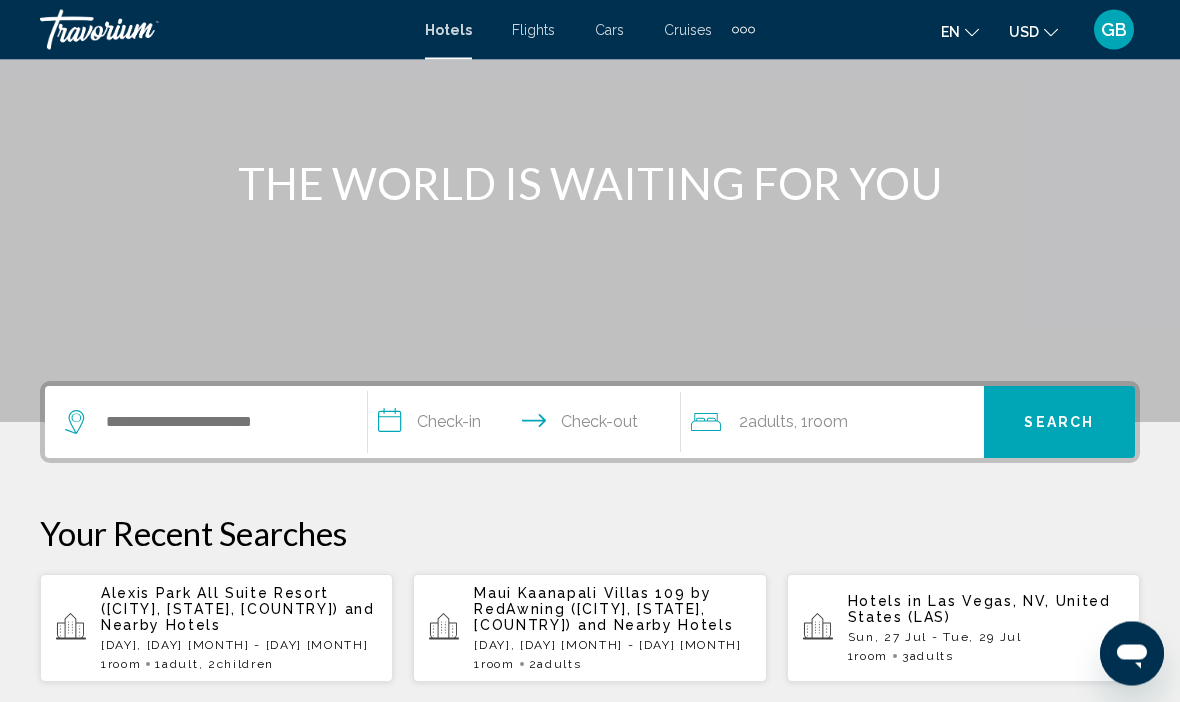 click on "Alexis Park All Suite Resort ([CITY], [STATE], [COUNTRY])" at bounding box center (220, 602) 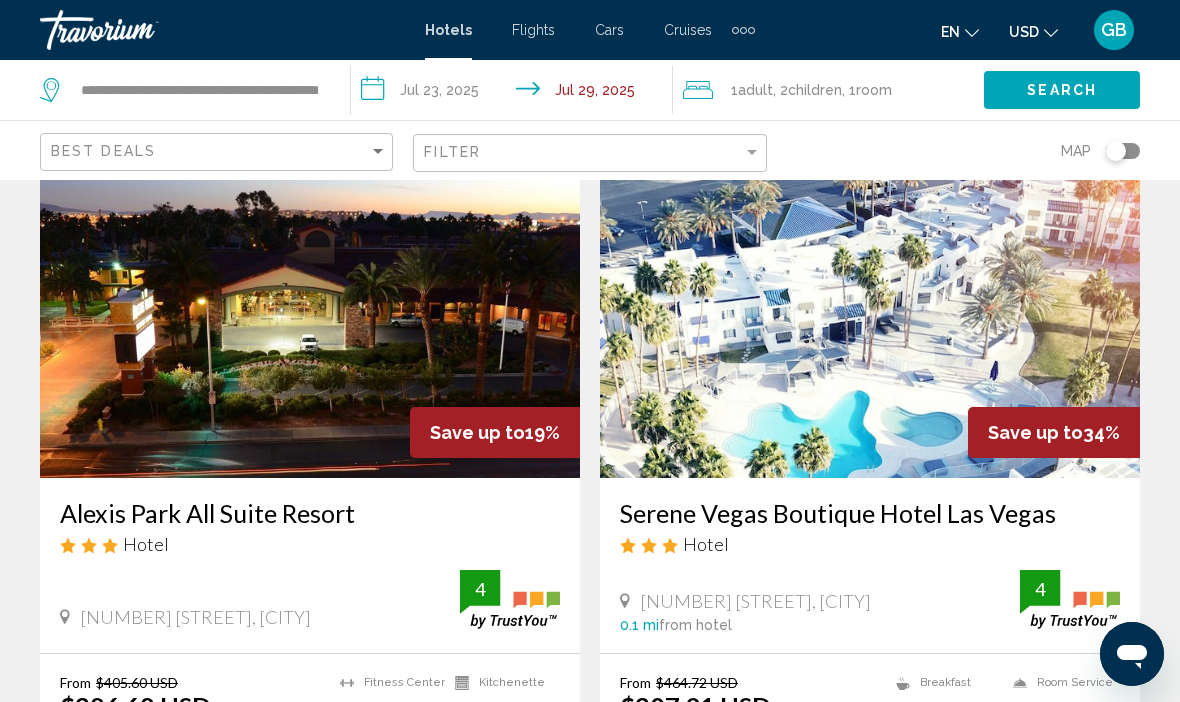 scroll, scrollTop: 0, scrollLeft: 0, axis: both 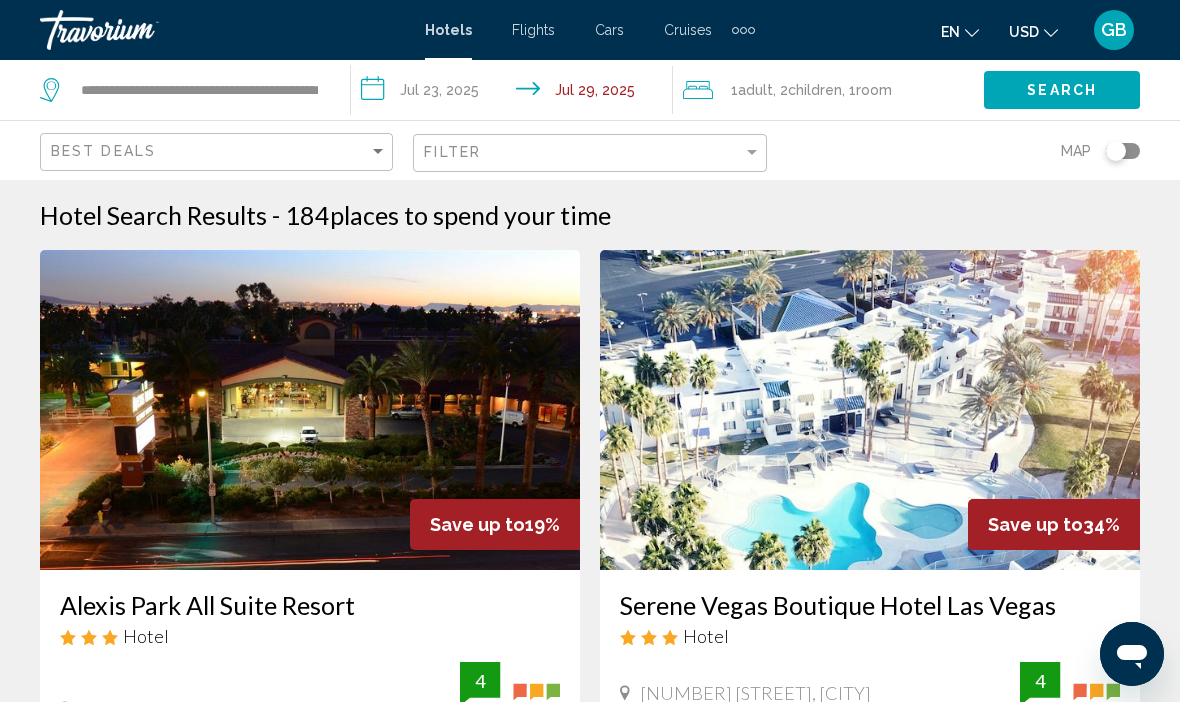 click on "Children" 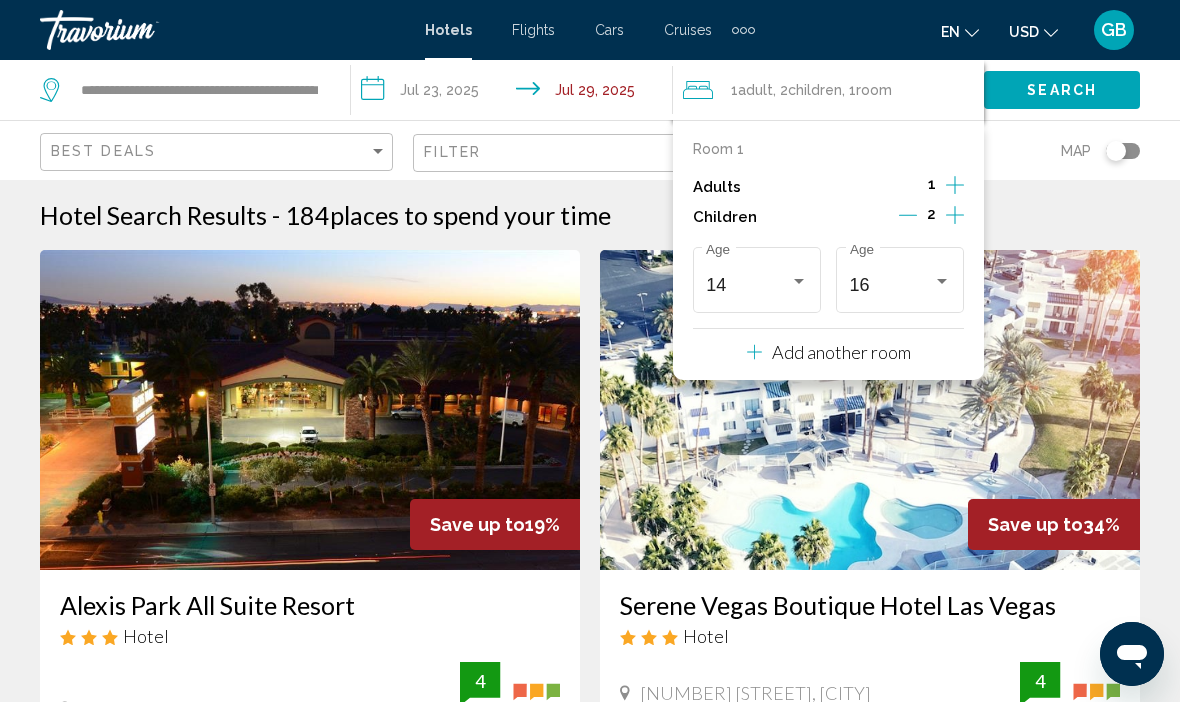 click 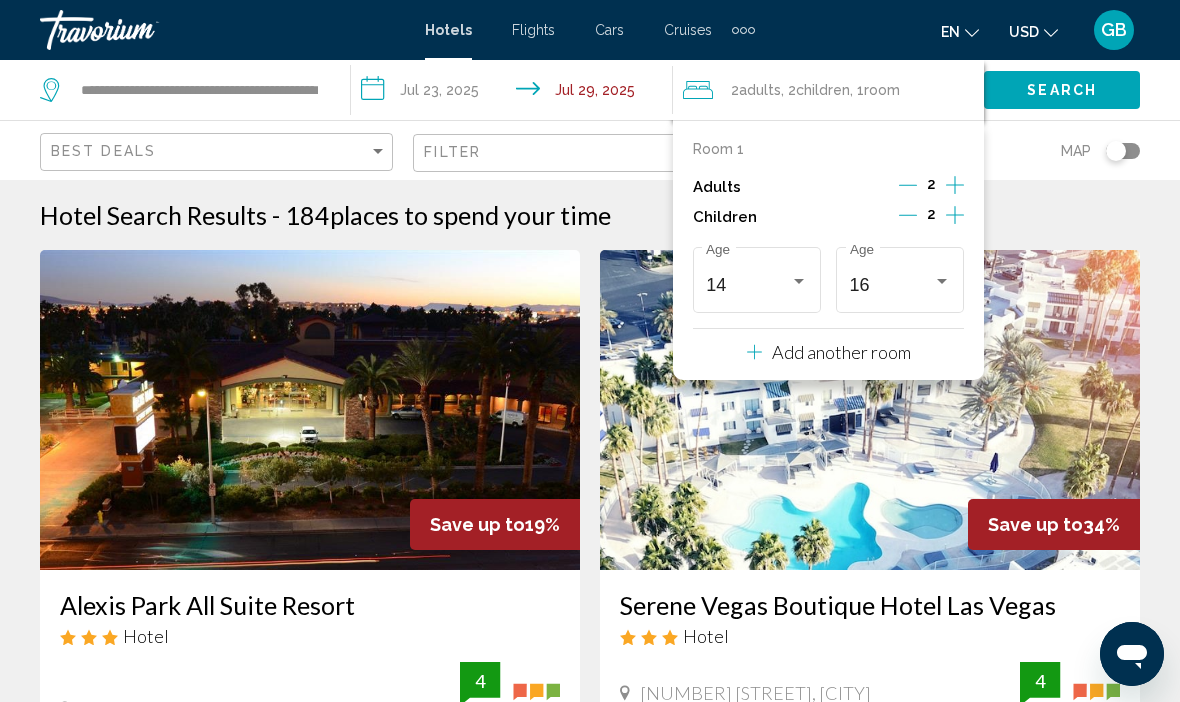click 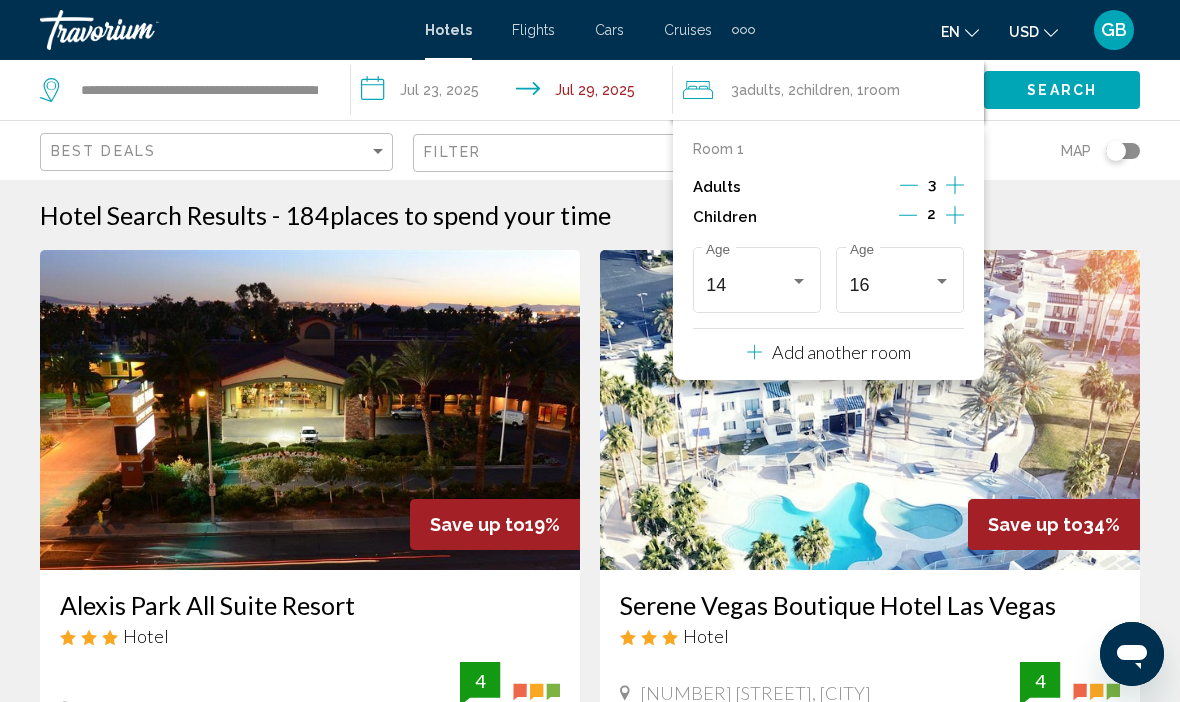 click 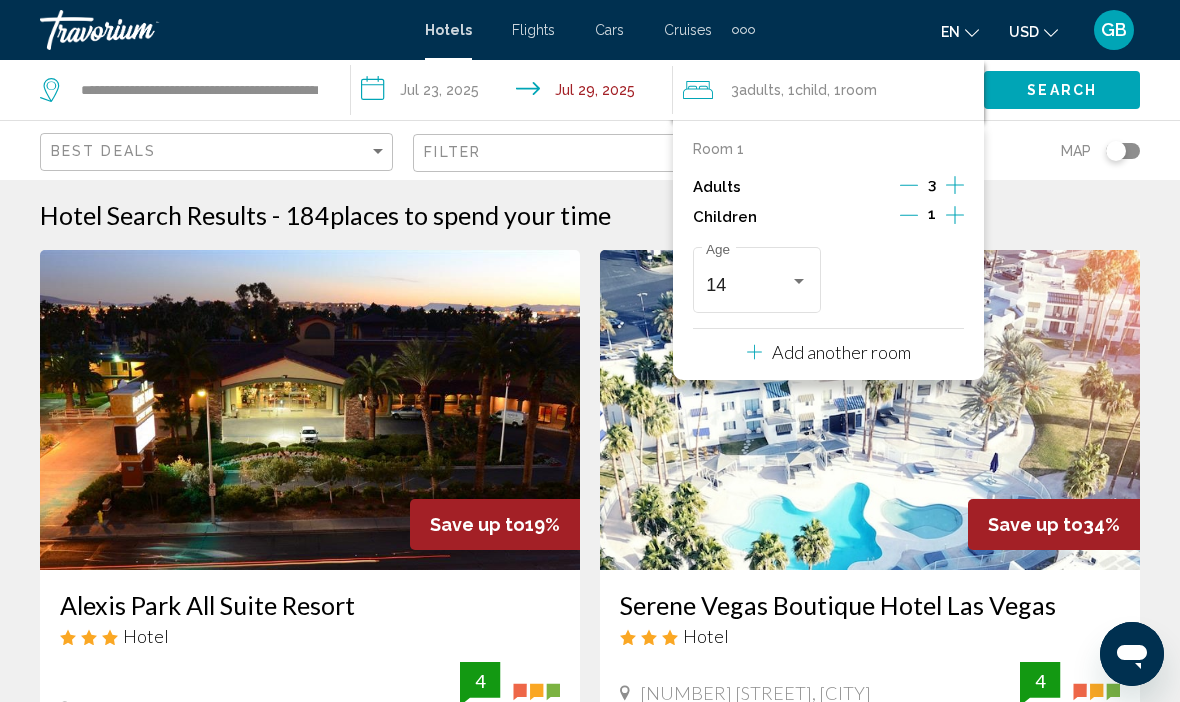 click 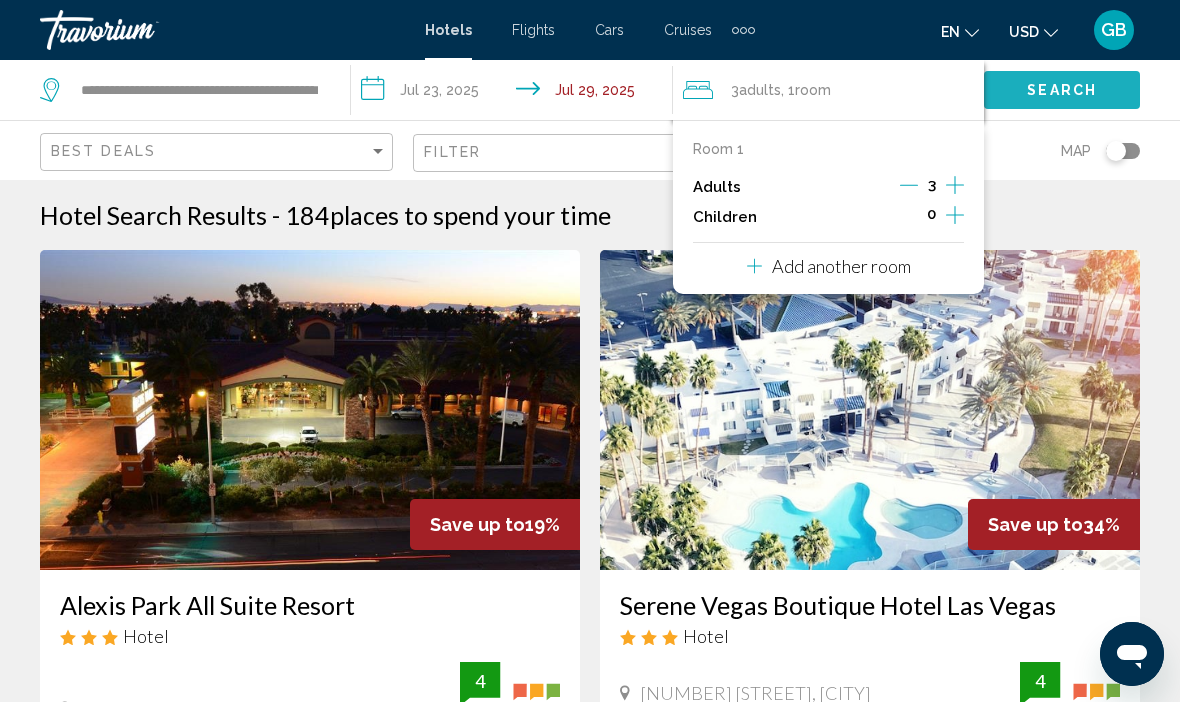 click on "Search" 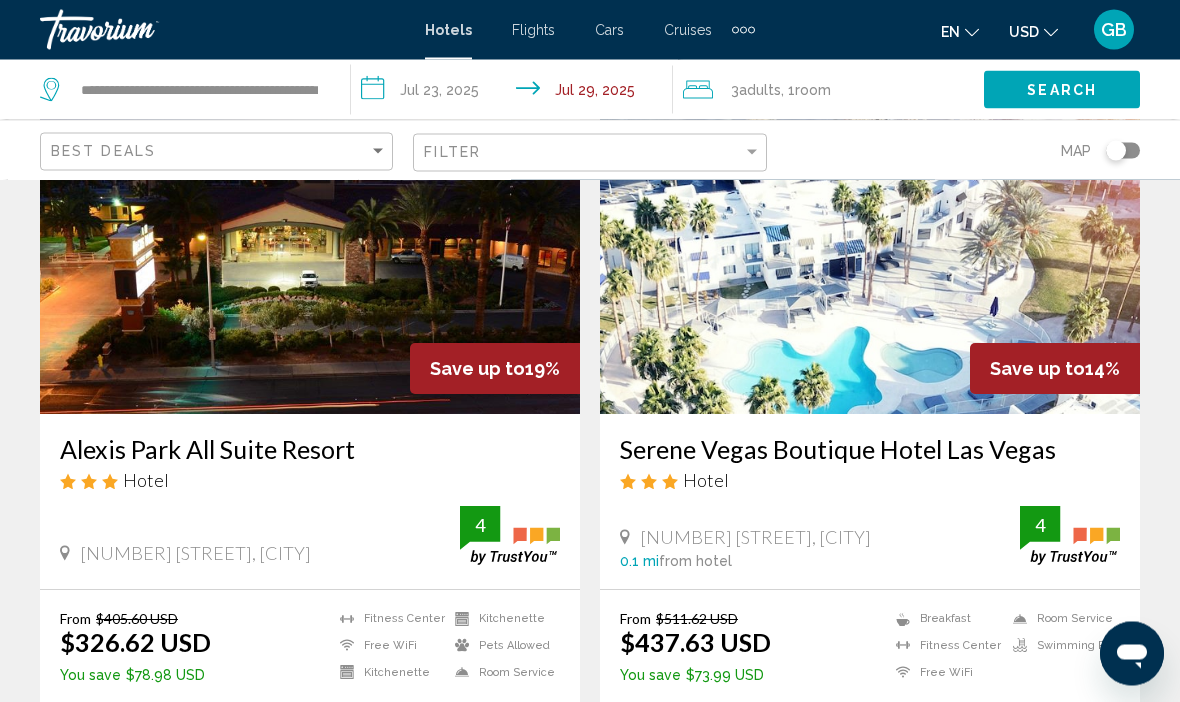 scroll, scrollTop: 156, scrollLeft: 0, axis: vertical 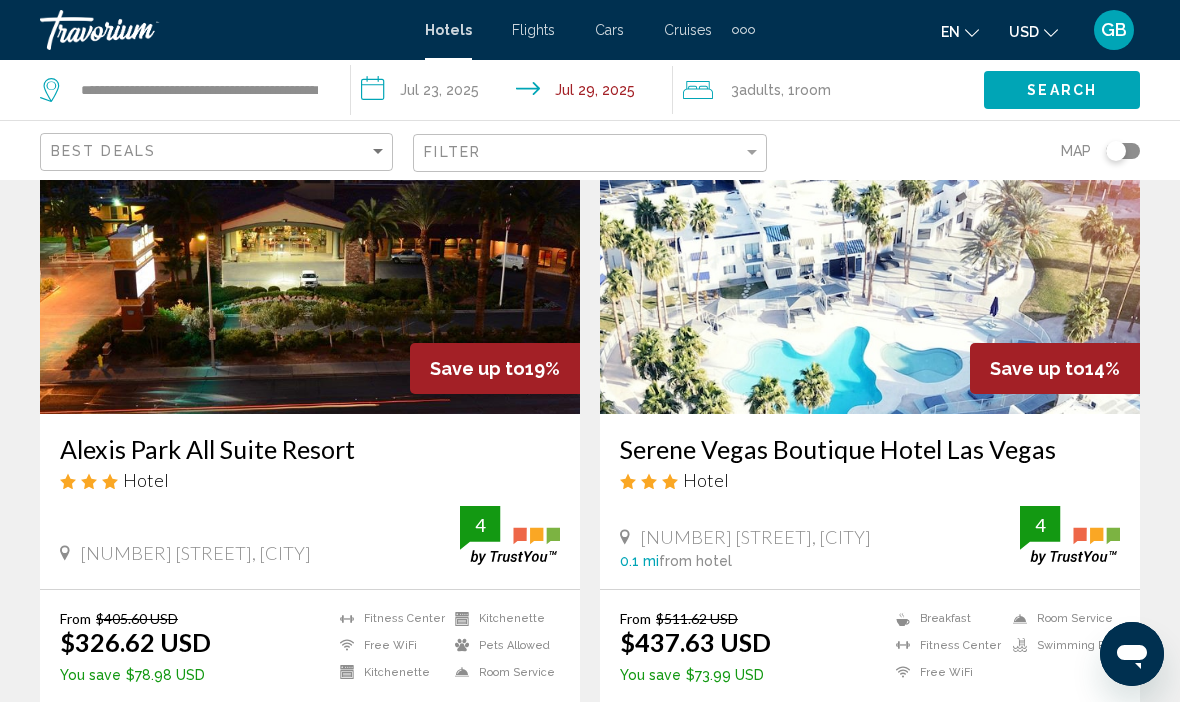 click on "Select Room" at bounding box center (309, 730) 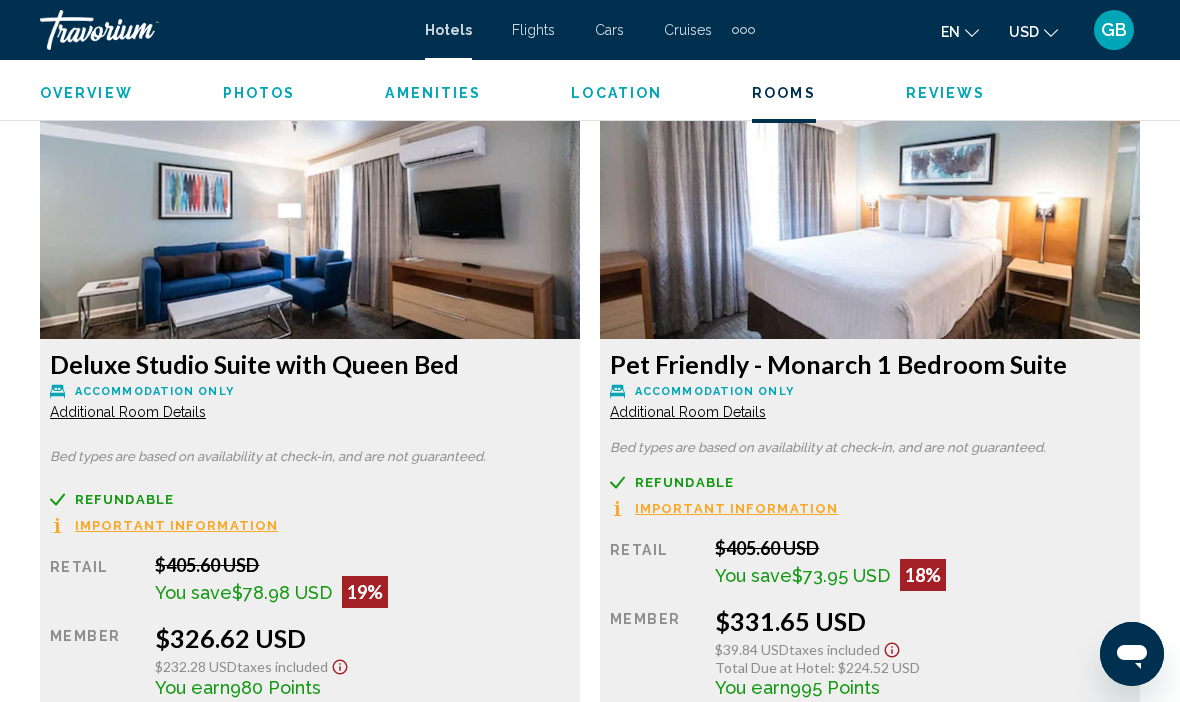 scroll, scrollTop: 3089, scrollLeft: 0, axis: vertical 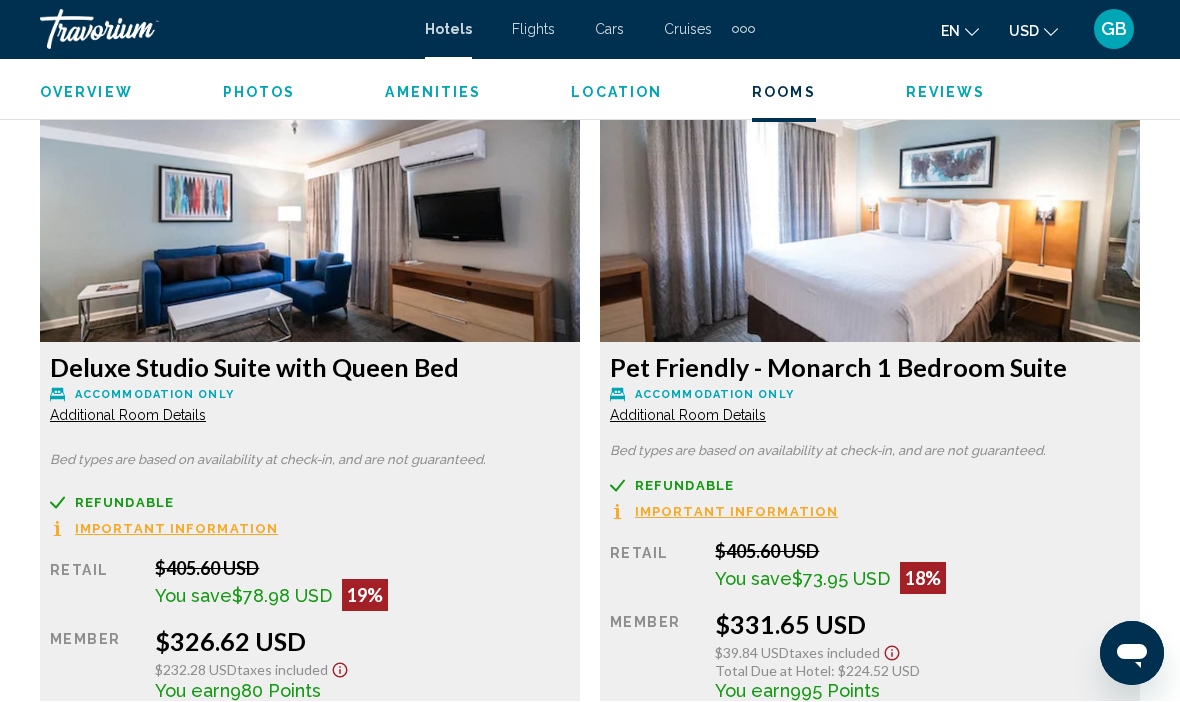 click on "Additional Room Details" at bounding box center [128, 416] 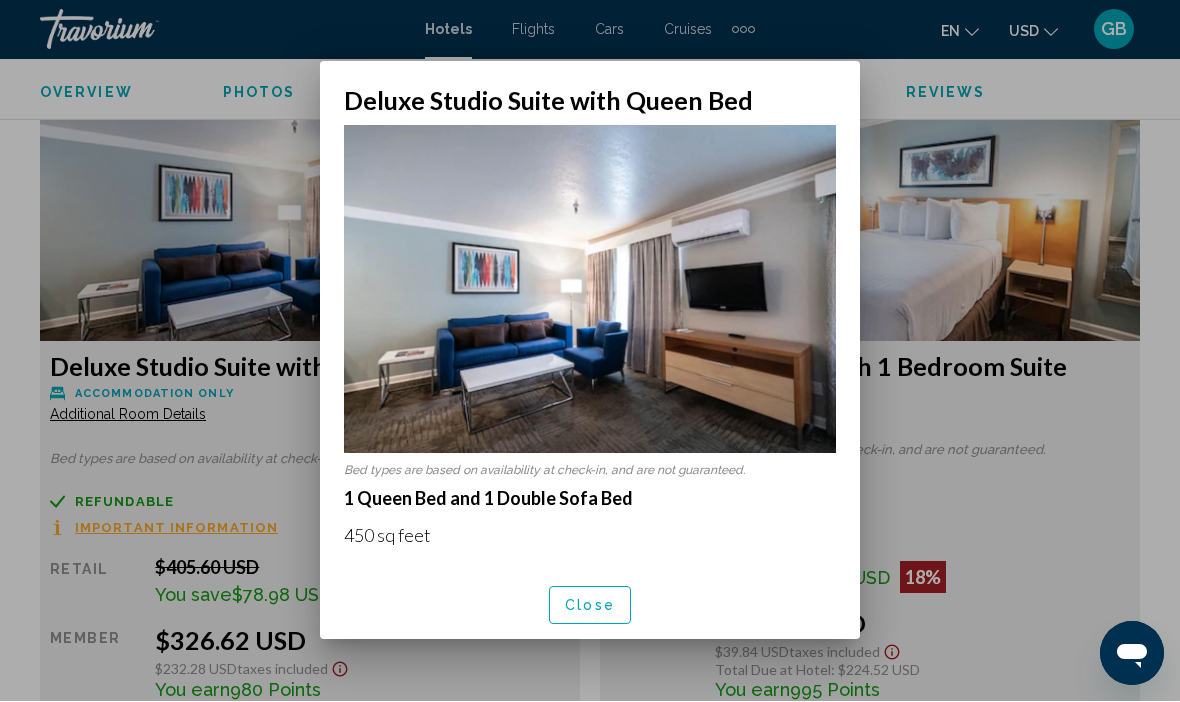 scroll, scrollTop: 0, scrollLeft: 0, axis: both 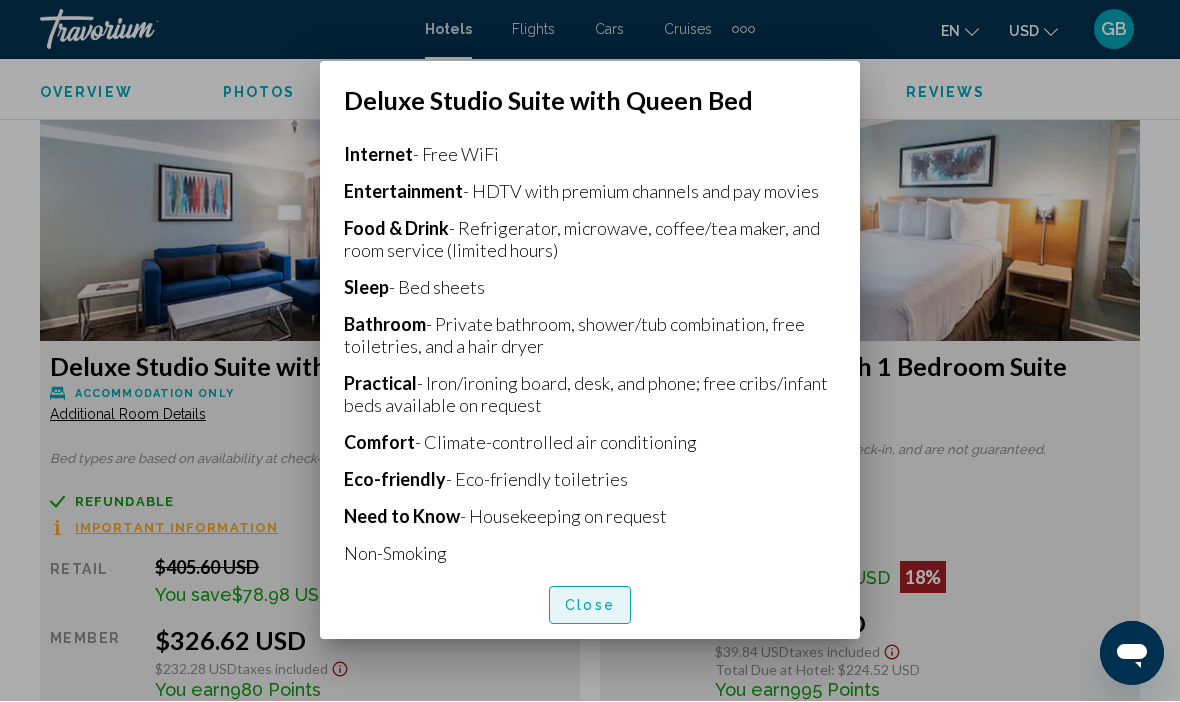 click on "Close" at bounding box center (590, 607) 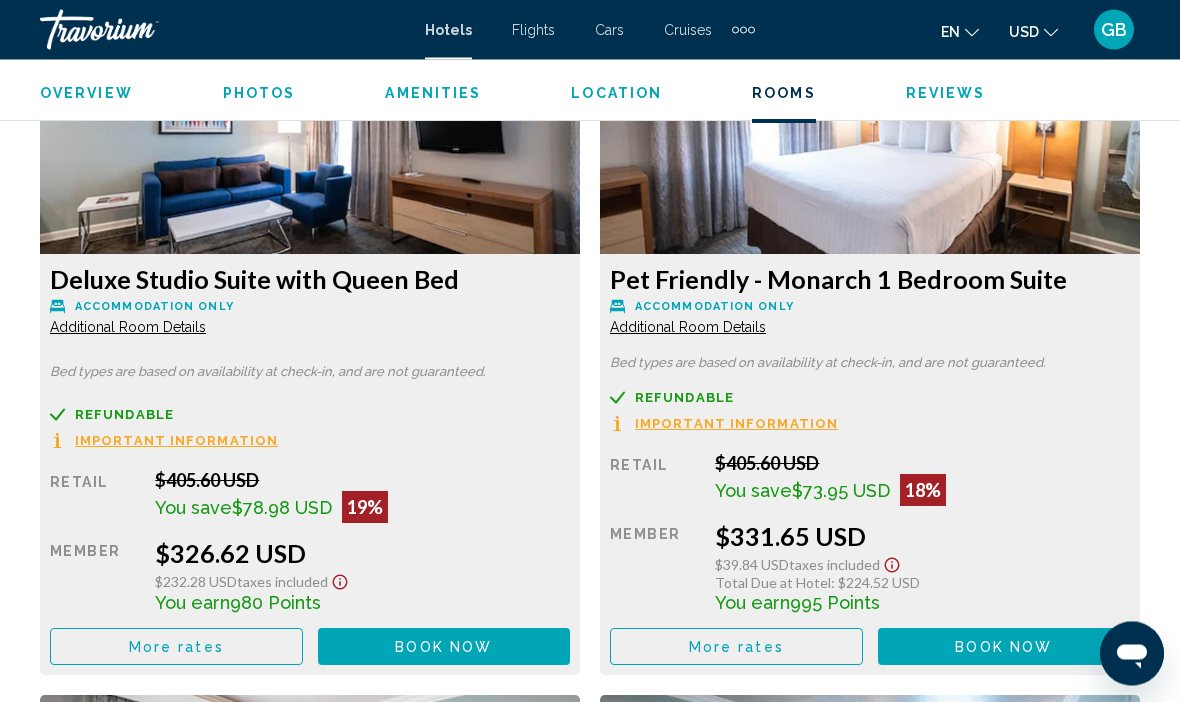 scroll, scrollTop: 3178, scrollLeft: 0, axis: vertical 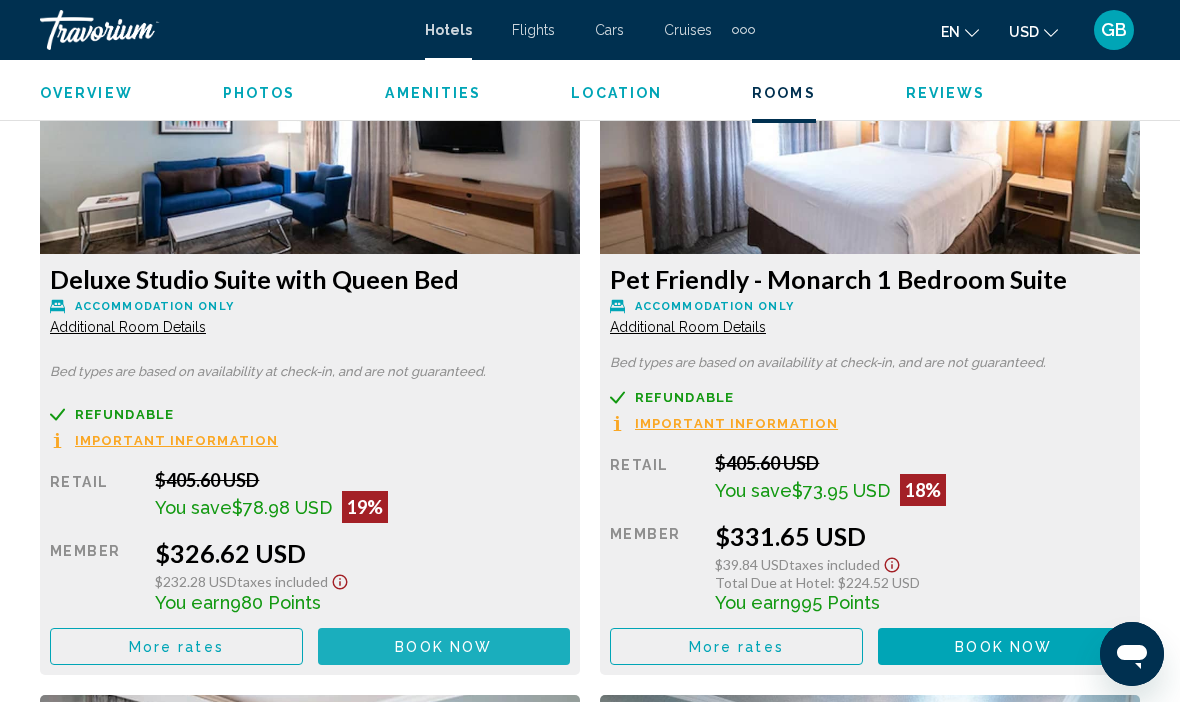 click on "Book now" at bounding box center (443, 647) 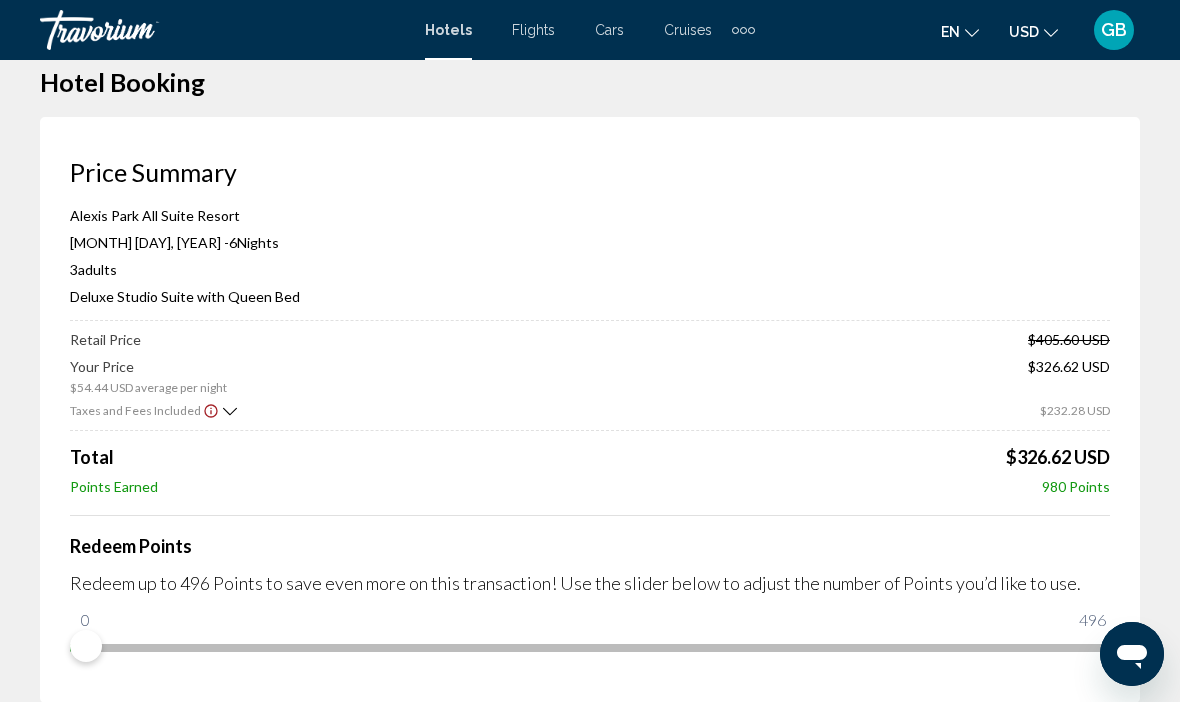 scroll, scrollTop: 0, scrollLeft: 0, axis: both 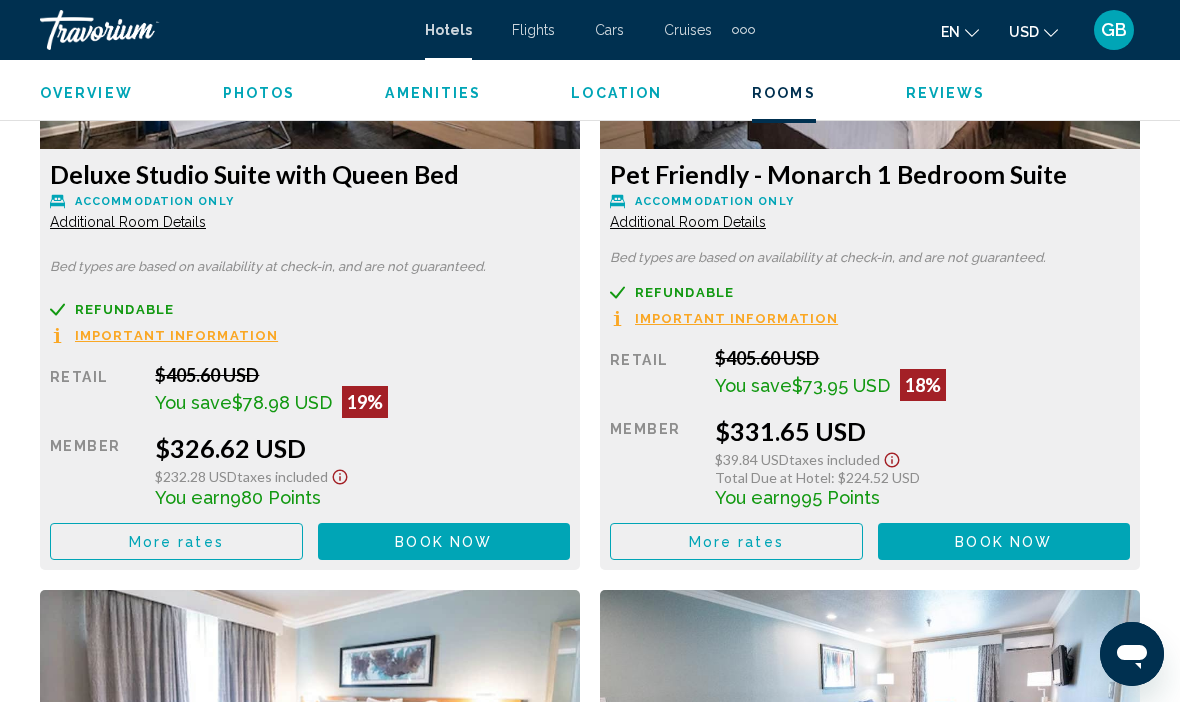 click on "More rates" at bounding box center [176, 542] 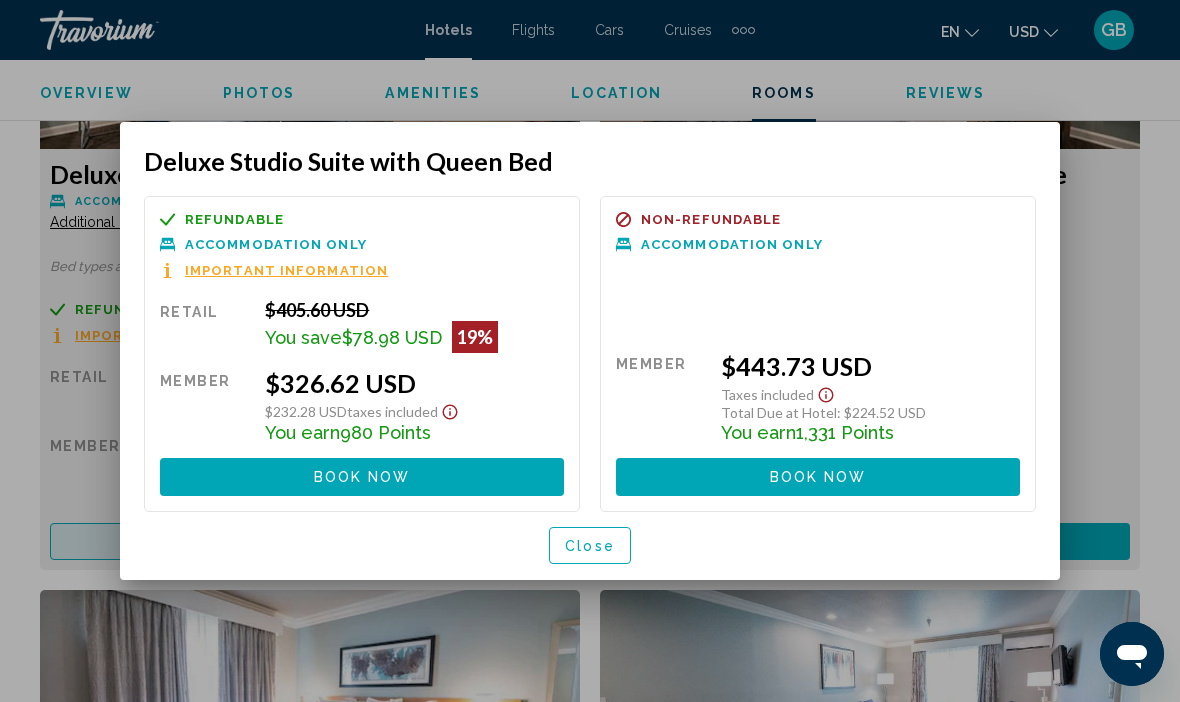 scroll, scrollTop: 0, scrollLeft: 0, axis: both 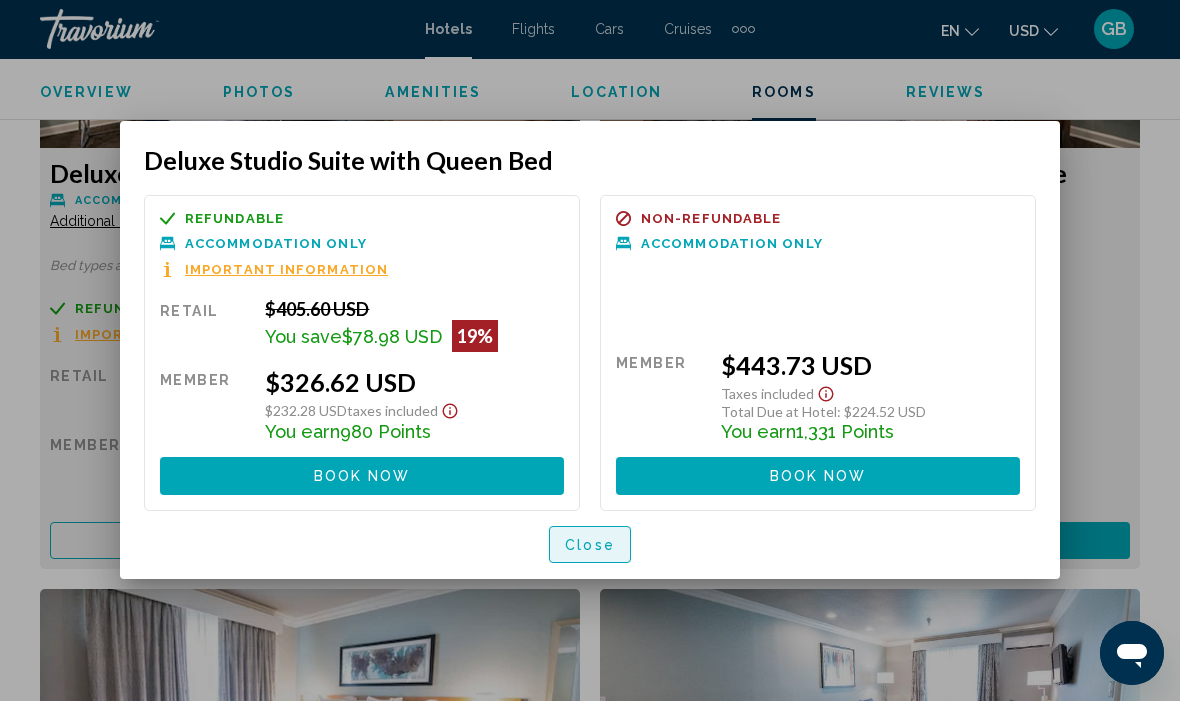 click on "Close" at bounding box center [590, 546] 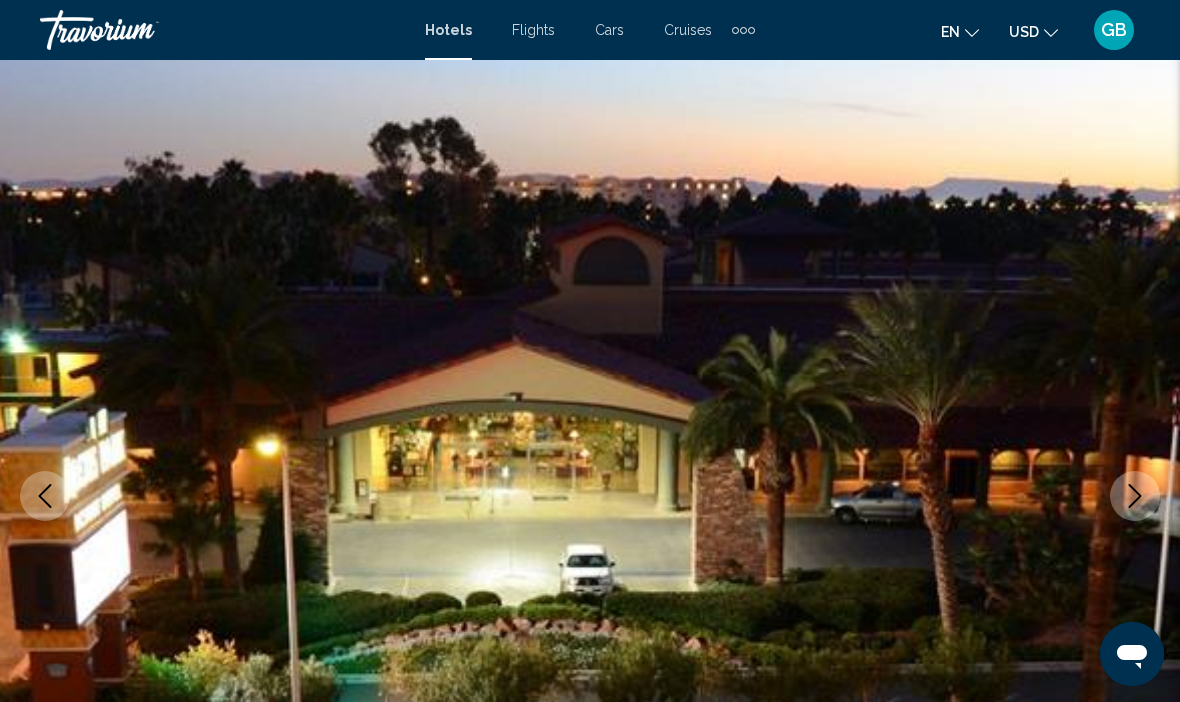 scroll, scrollTop: 0, scrollLeft: 0, axis: both 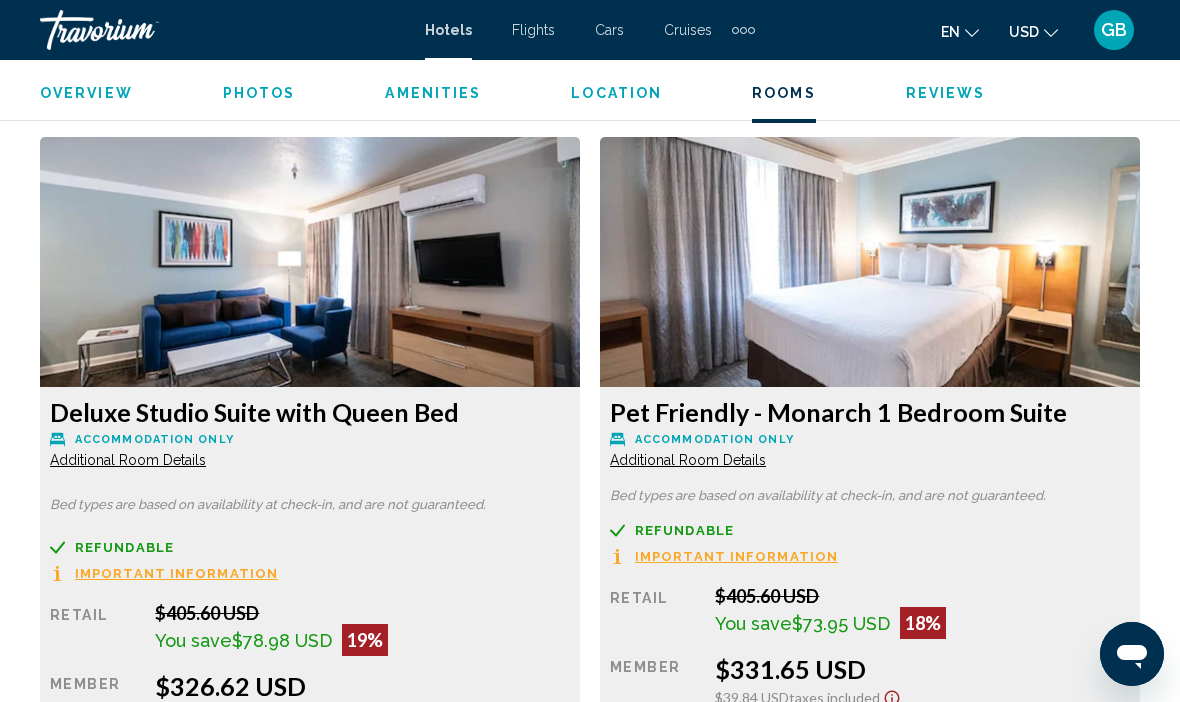 click at bounding box center [310, 262] 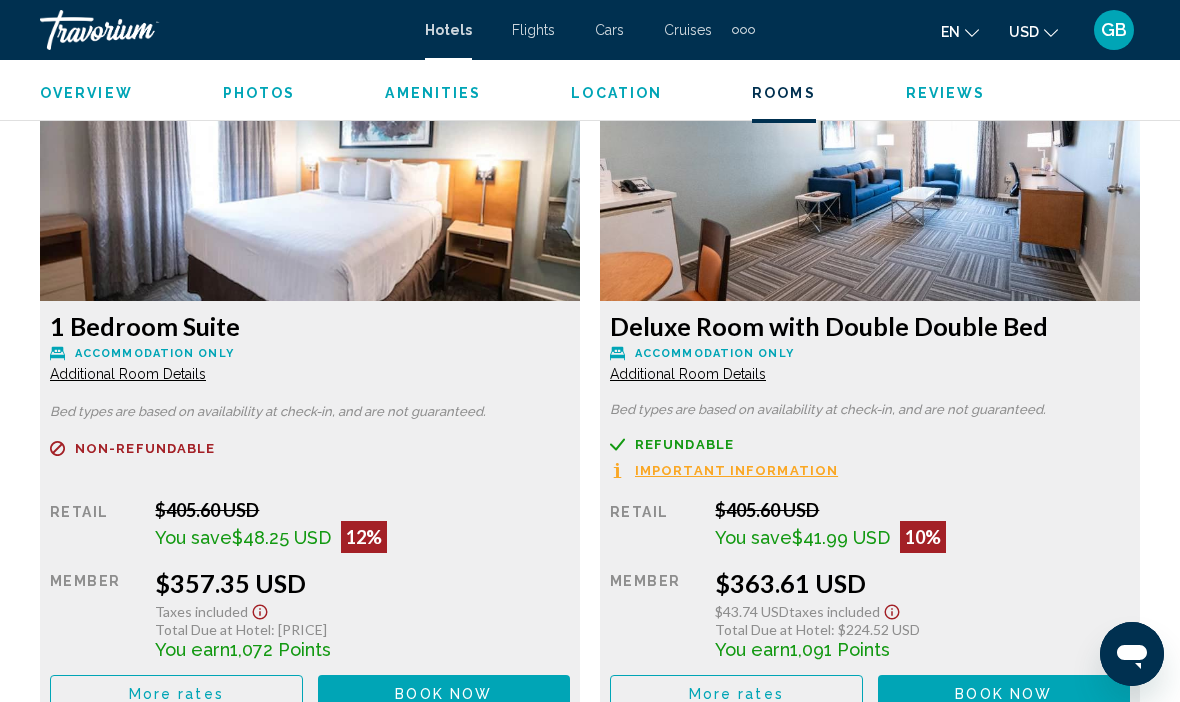 scroll, scrollTop: 3821, scrollLeft: 0, axis: vertical 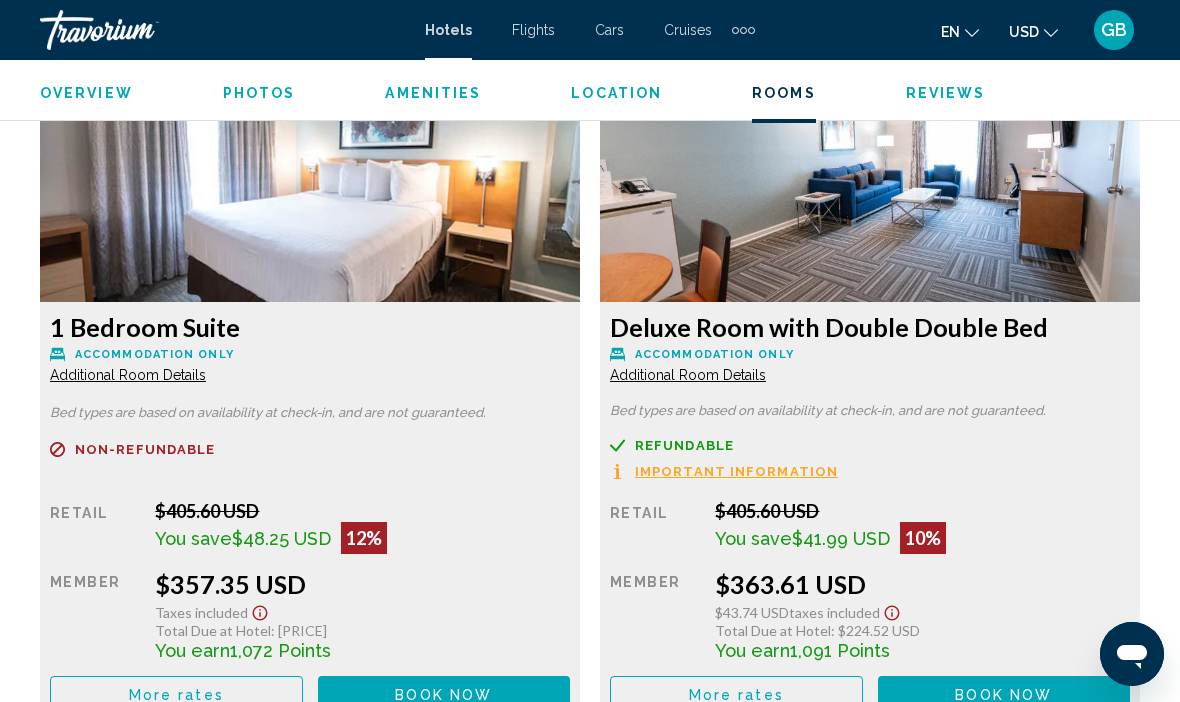 click on "Additional Room Details" at bounding box center [128, -316] 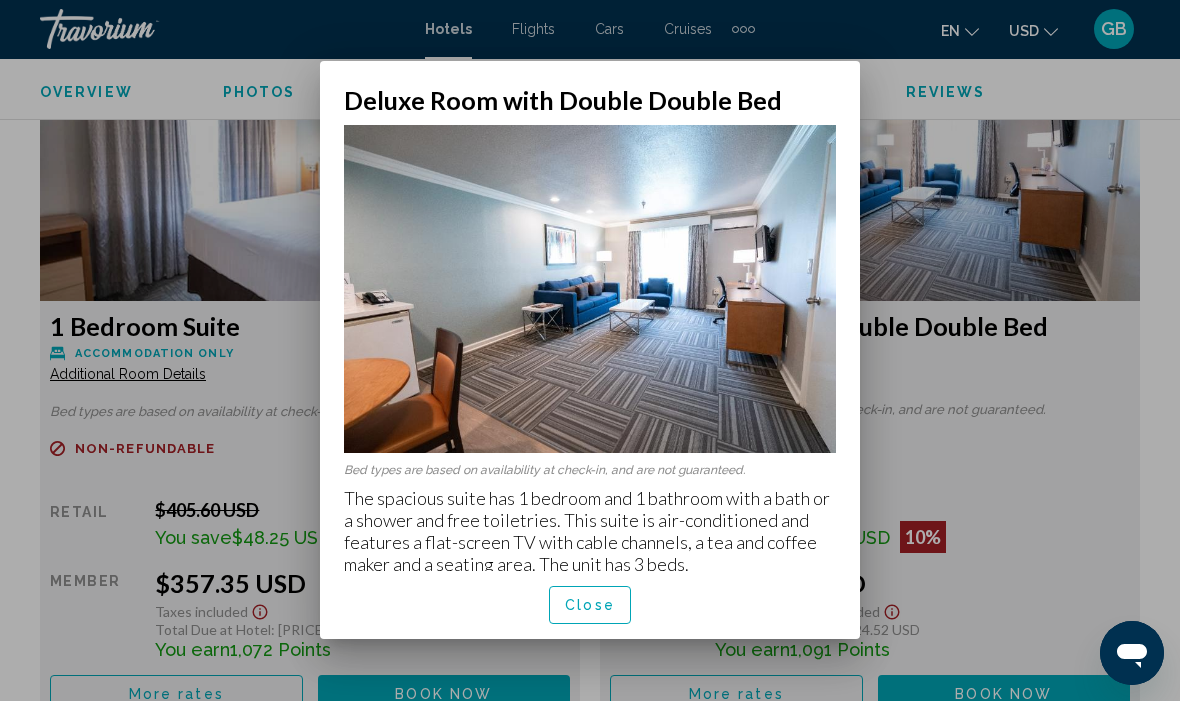 click at bounding box center [590, 351] 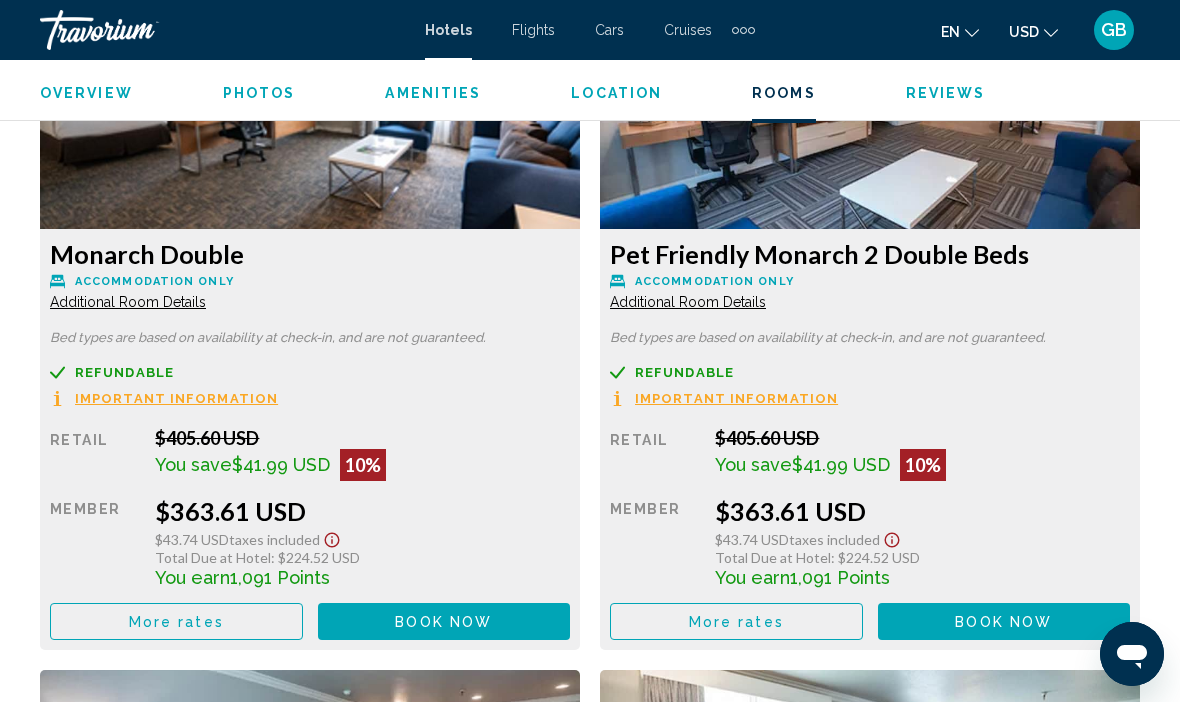 scroll, scrollTop: 4587, scrollLeft: 0, axis: vertical 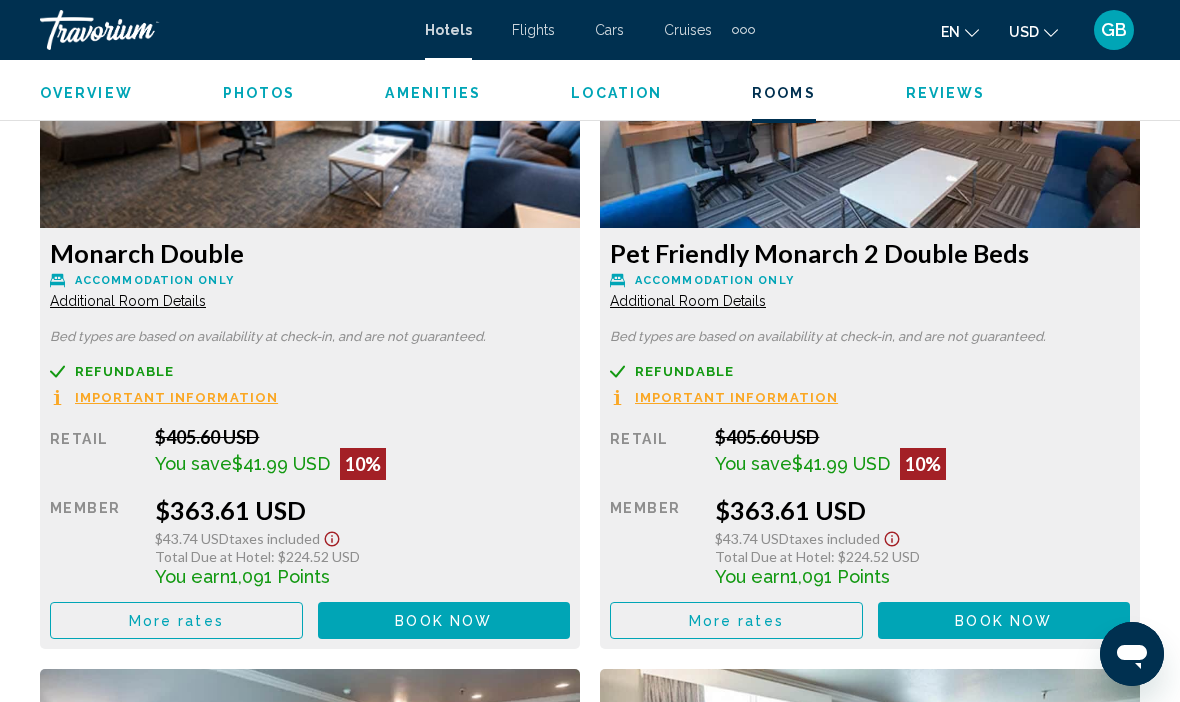 click on "Additional Room Details" at bounding box center [128, -1082] 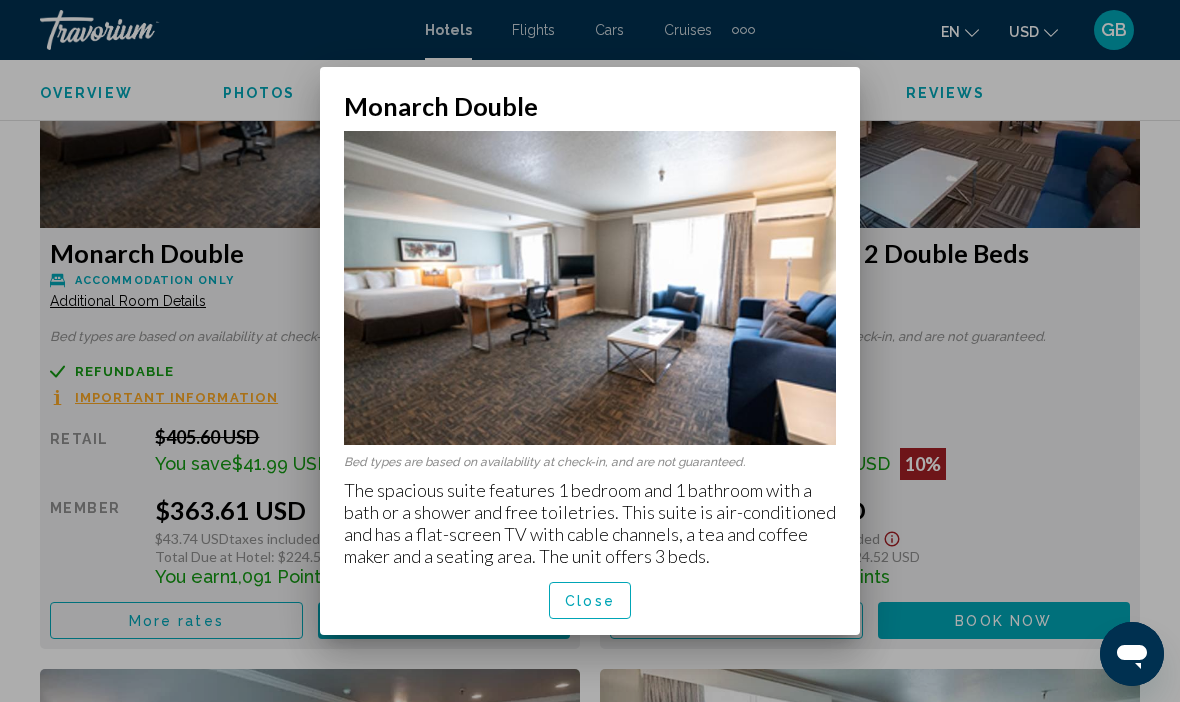 scroll, scrollTop: 0, scrollLeft: 0, axis: both 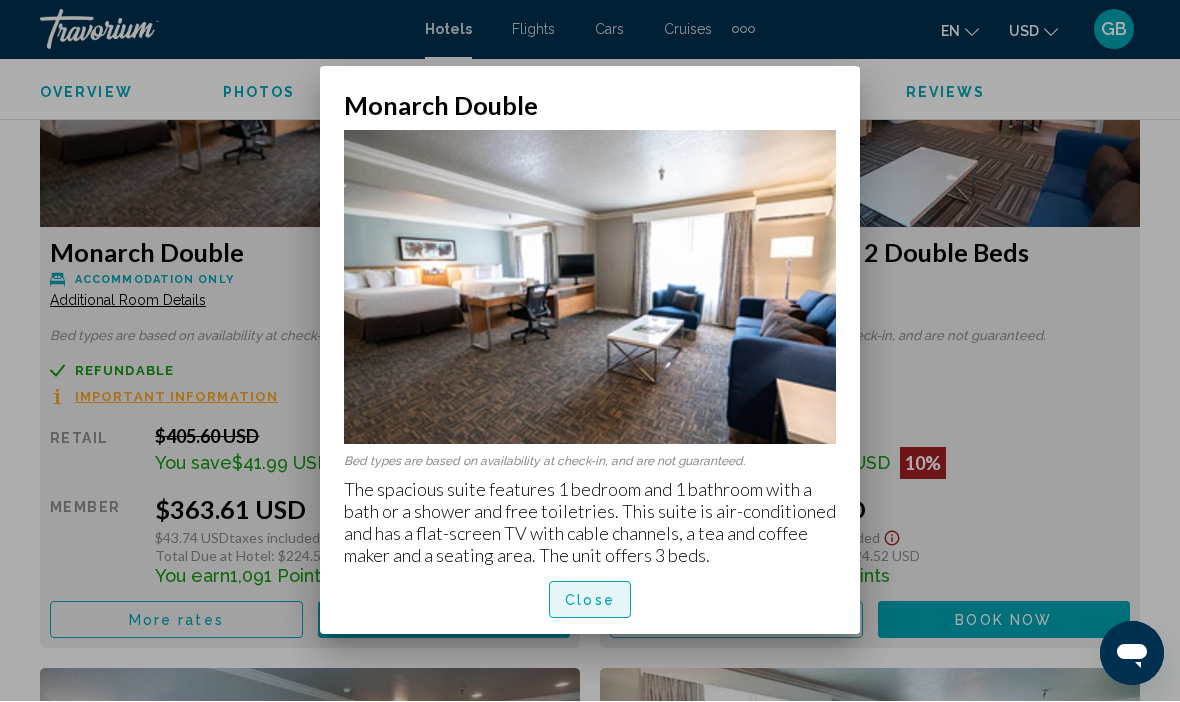 click on "Close" at bounding box center [590, 601] 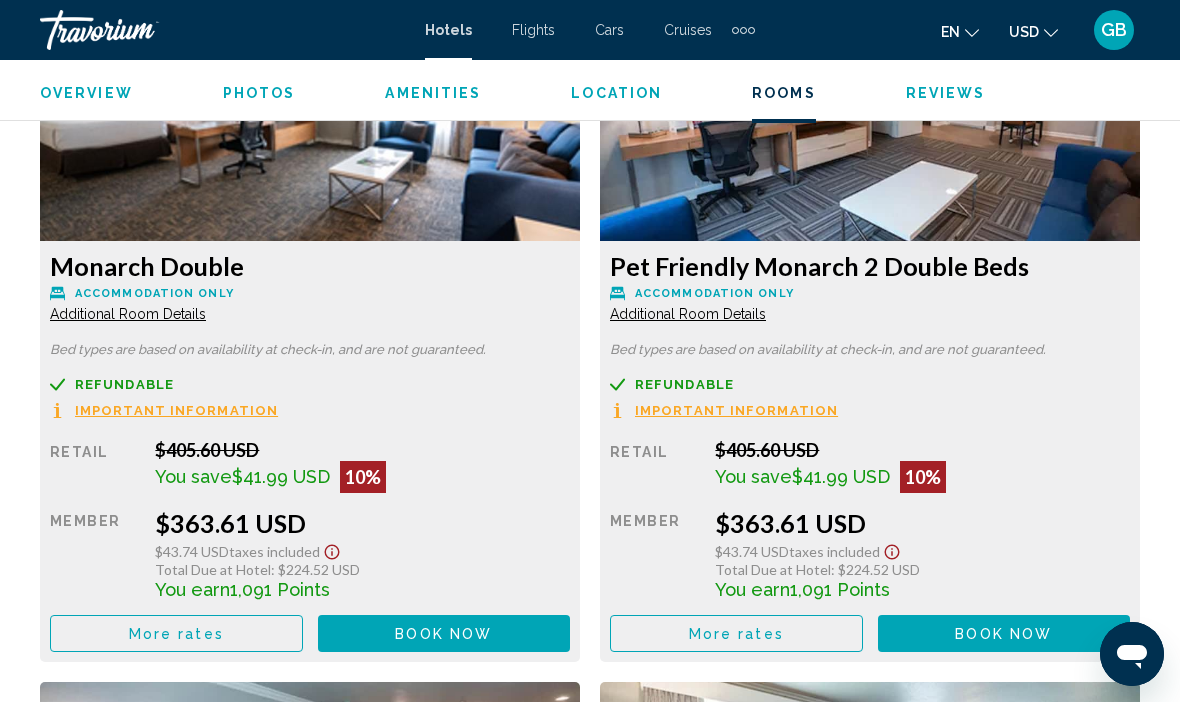 scroll, scrollTop: 4573, scrollLeft: 0, axis: vertical 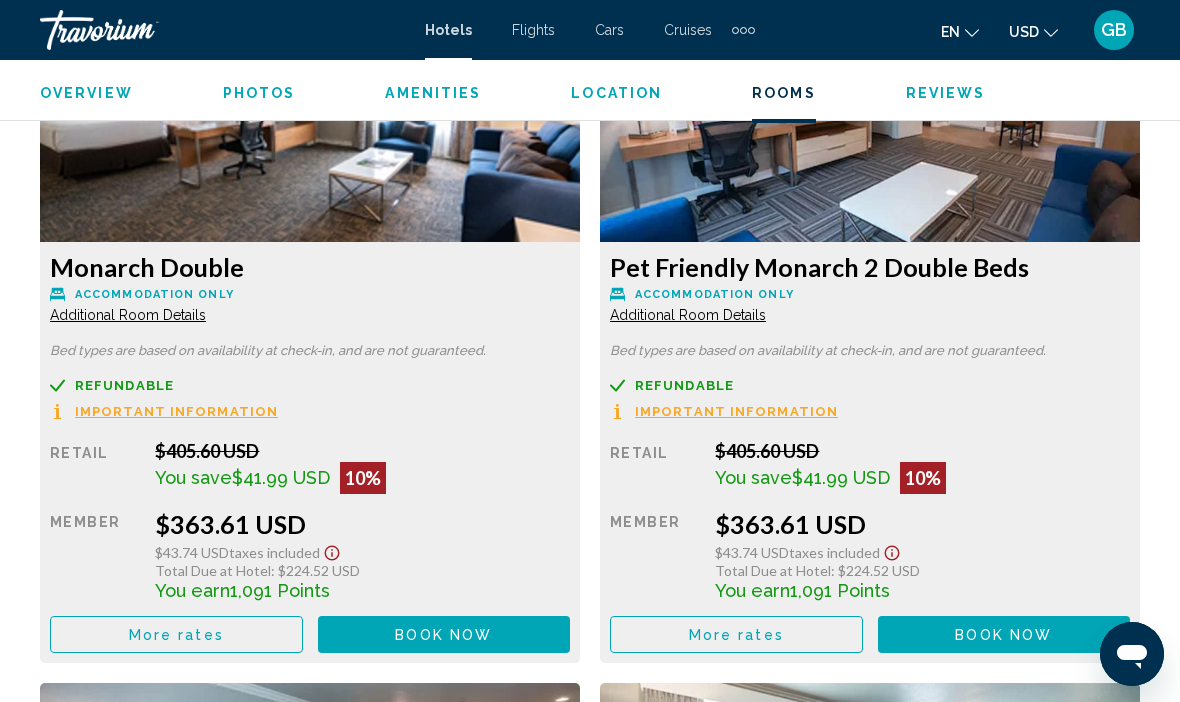 click on "Book now" at bounding box center [443, -748] 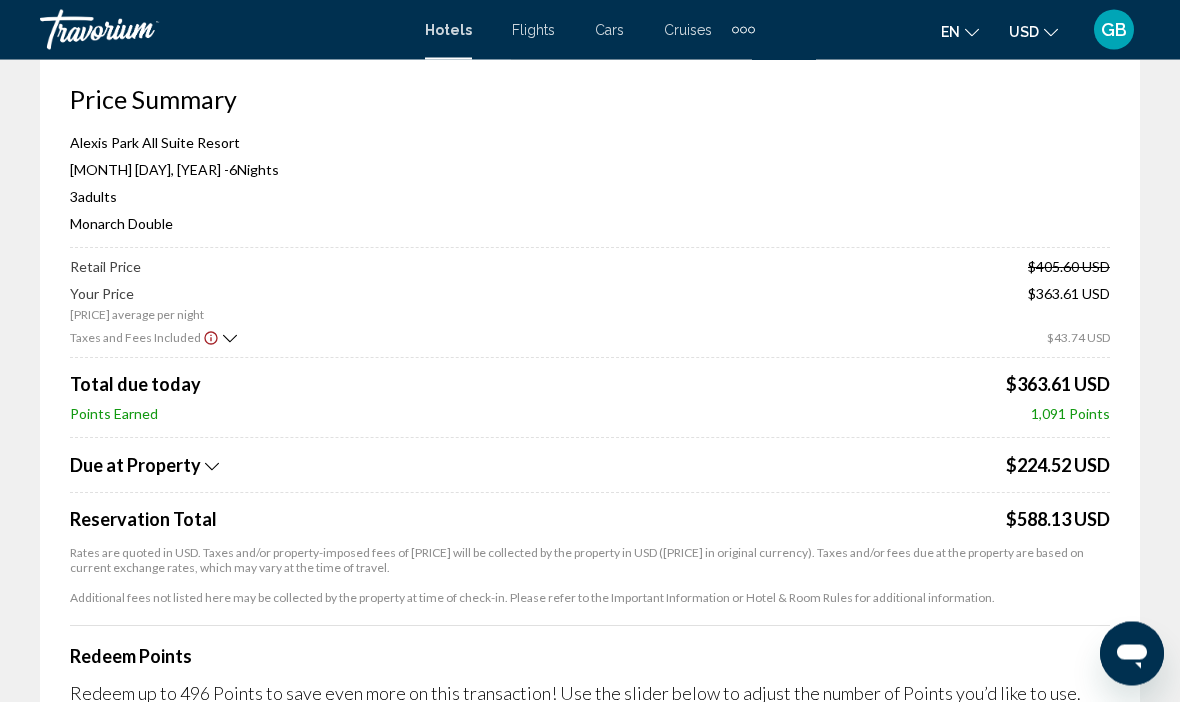 scroll, scrollTop: 90, scrollLeft: 0, axis: vertical 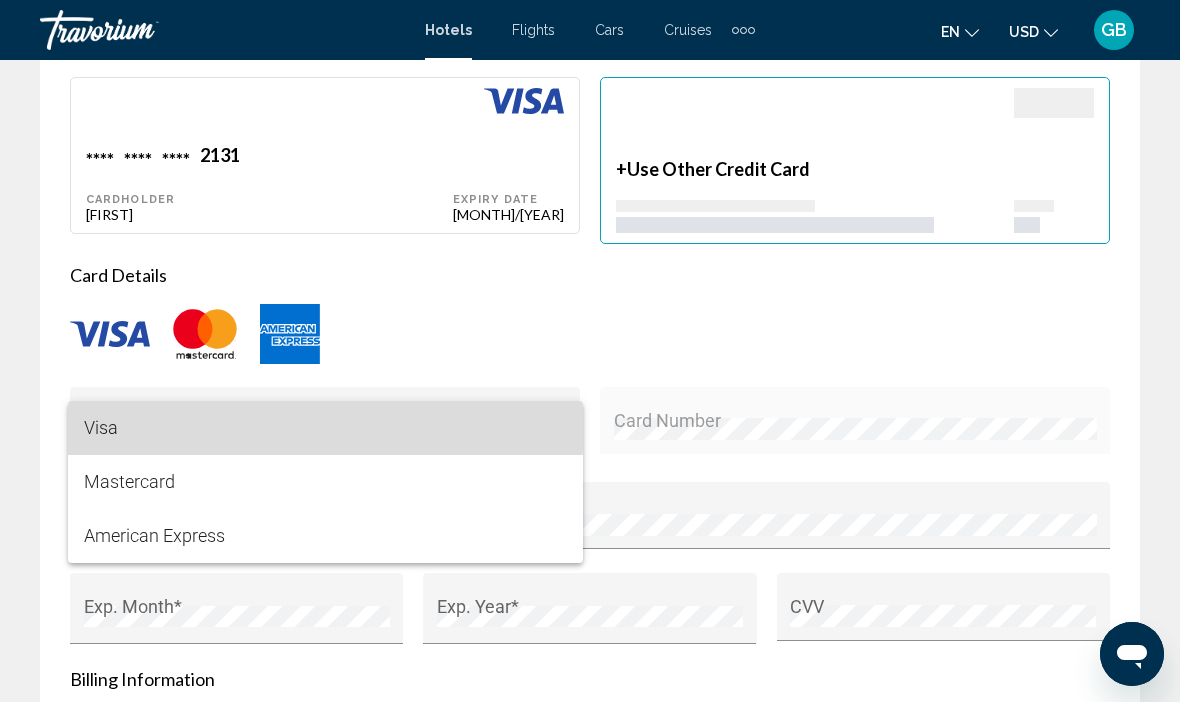 click on "Visa" at bounding box center [325, 428] 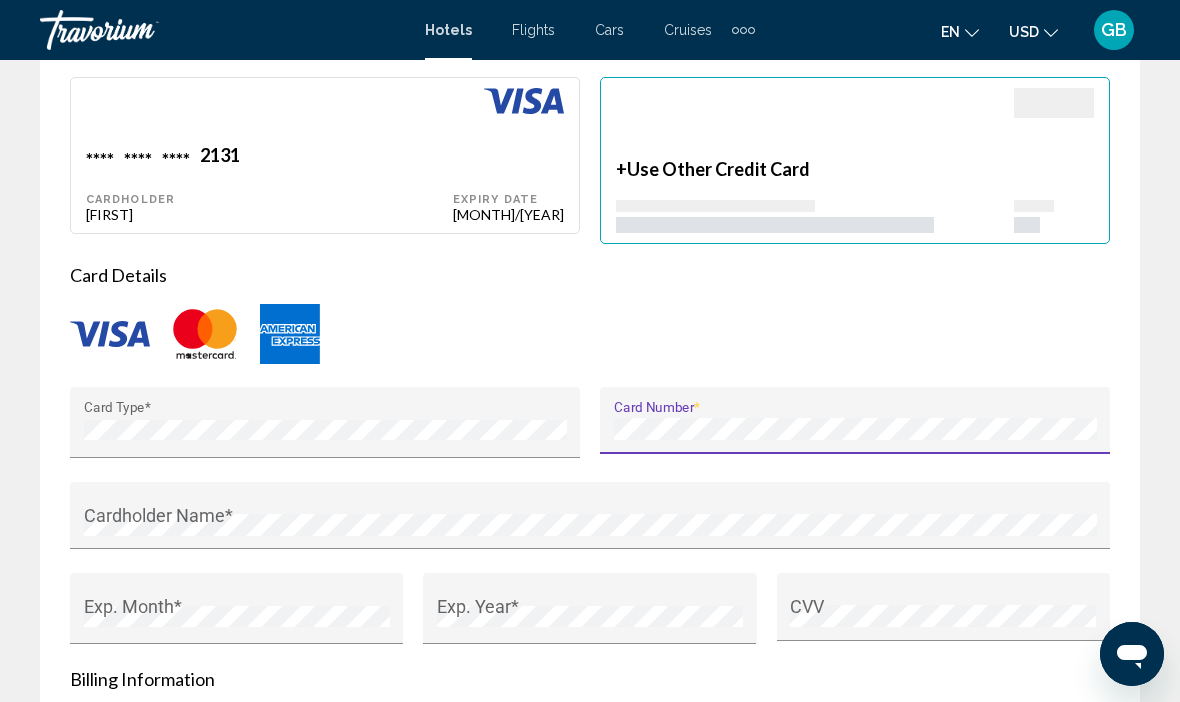 scroll, scrollTop: 2370, scrollLeft: 0, axis: vertical 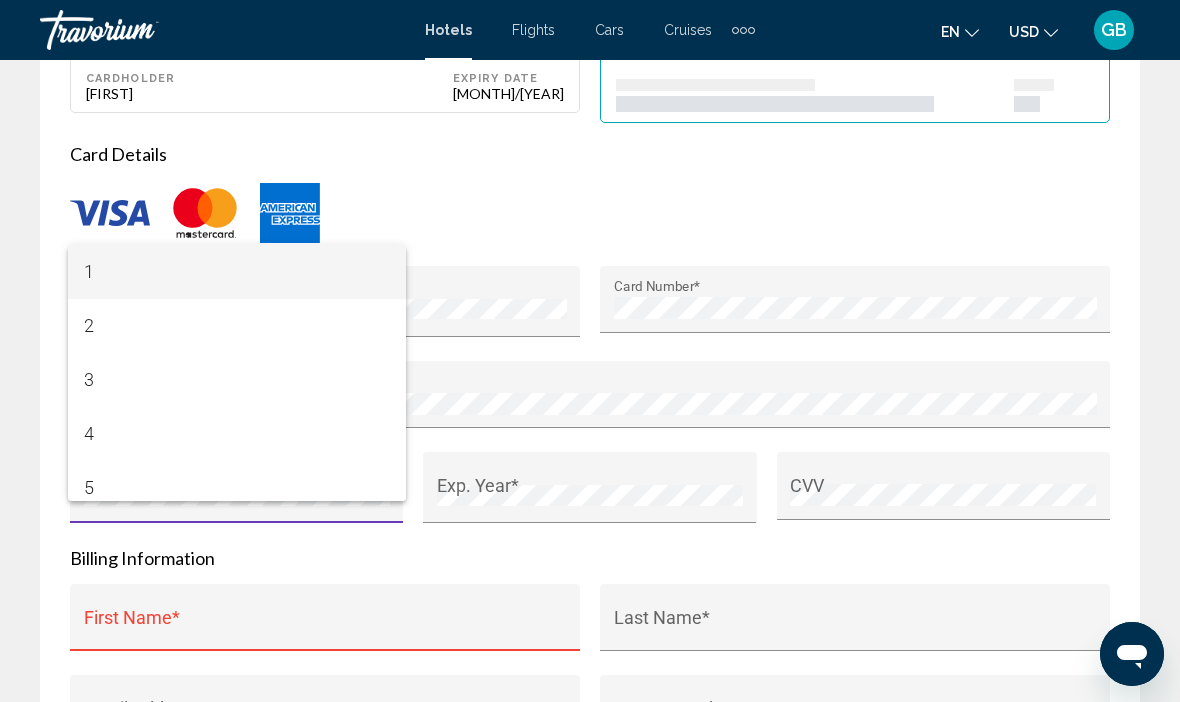click at bounding box center [590, 351] 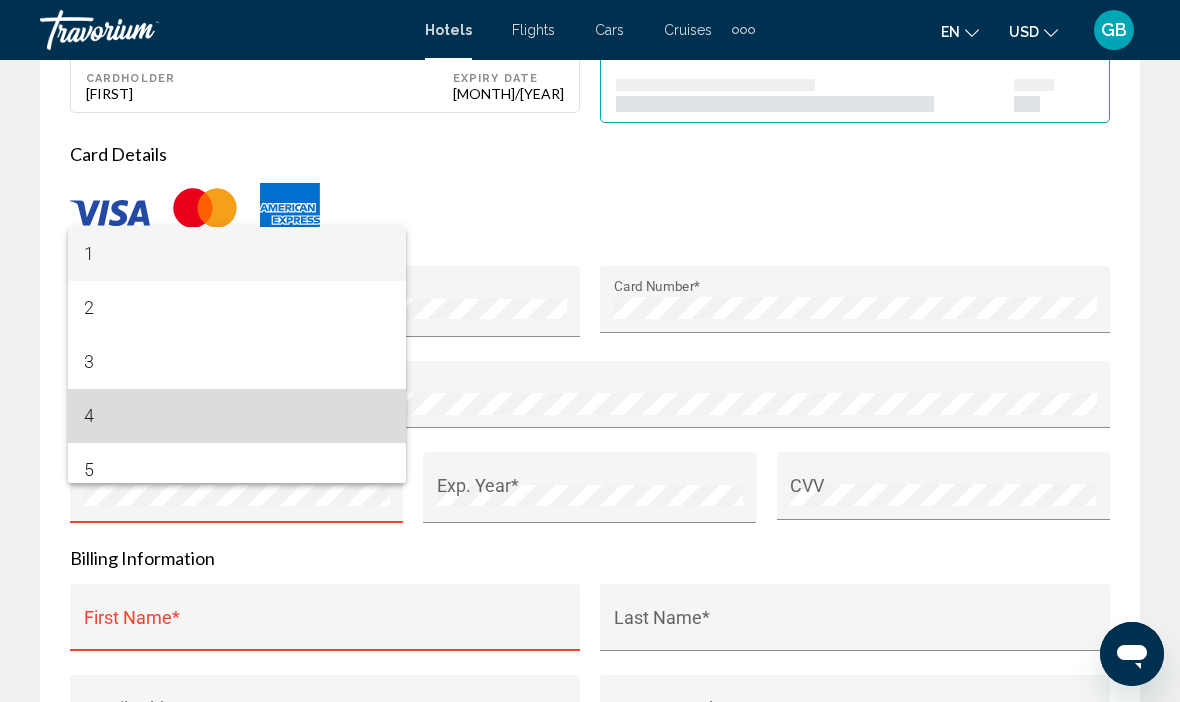 click on "4" at bounding box center (237, 416) 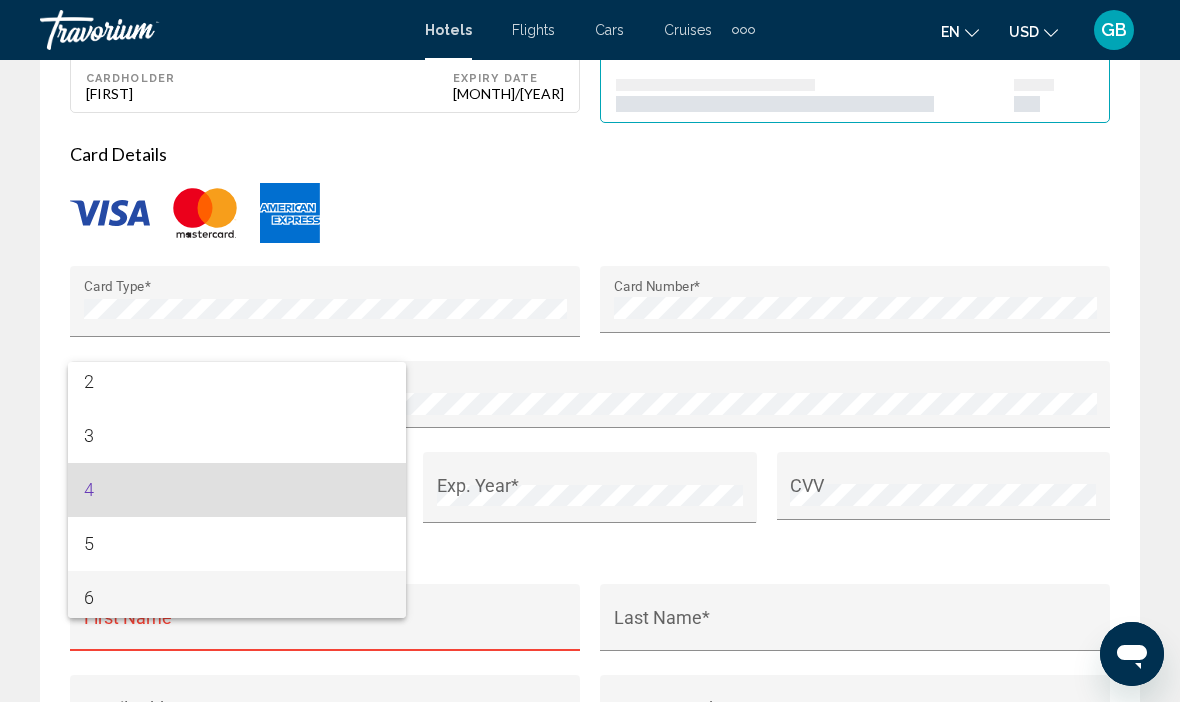 click on "6" at bounding box center (237, 598) 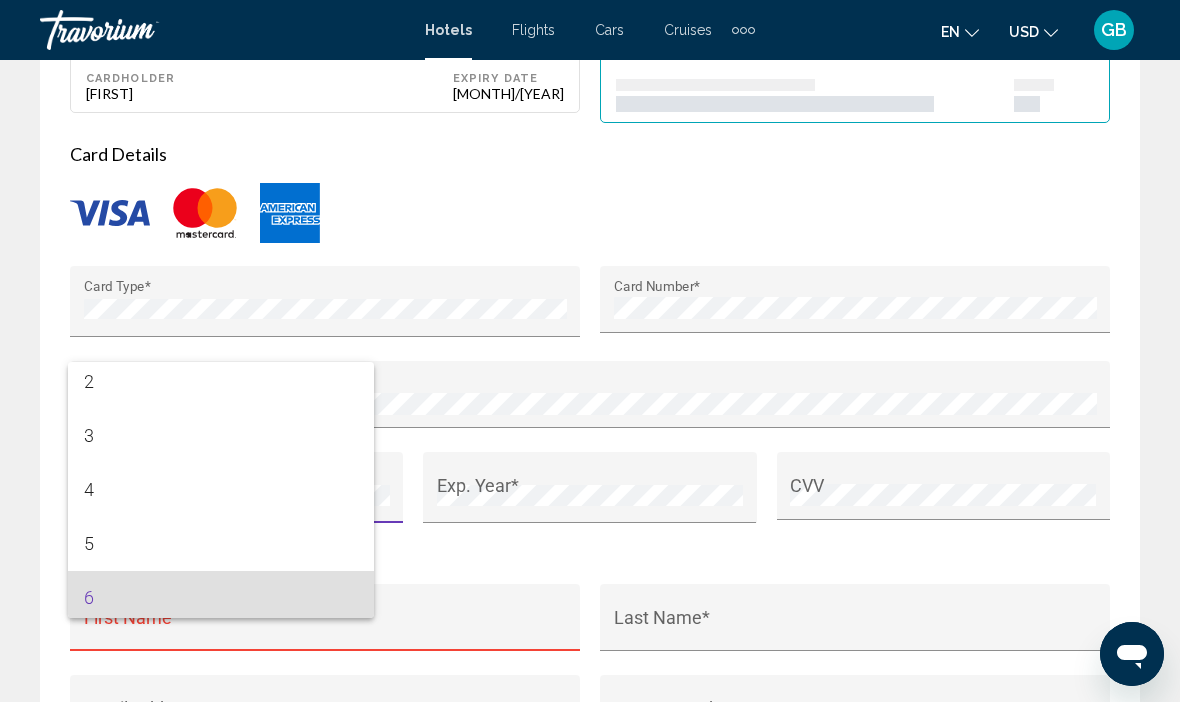 scroll, scrollTop: 68, scrollLeft: 0, axis: vertical 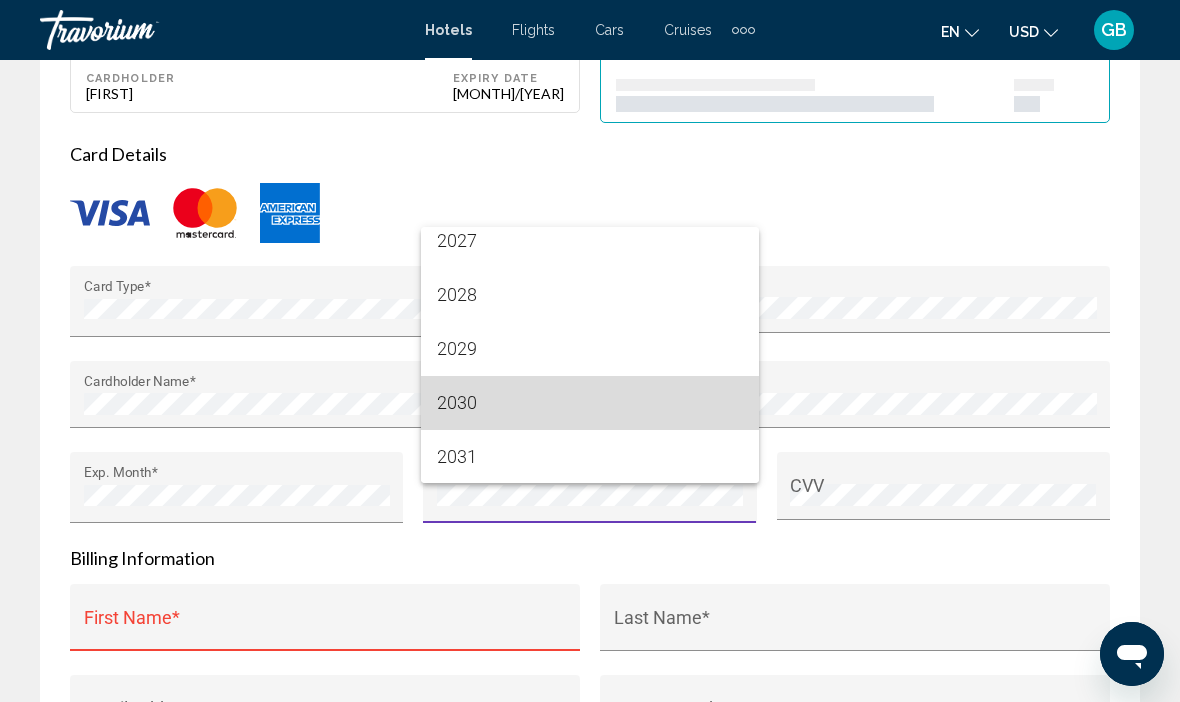 click on "2030" at bounding box center [590, 403] 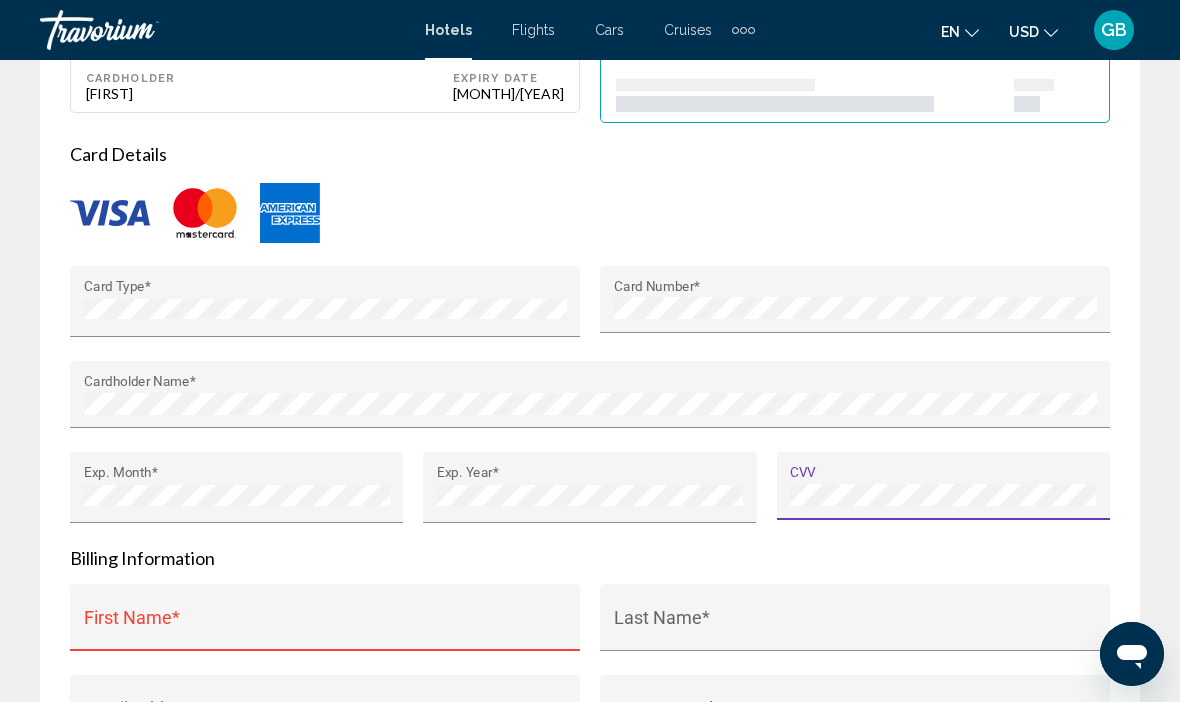 click on "CVV" at bounding box center (943, 493) 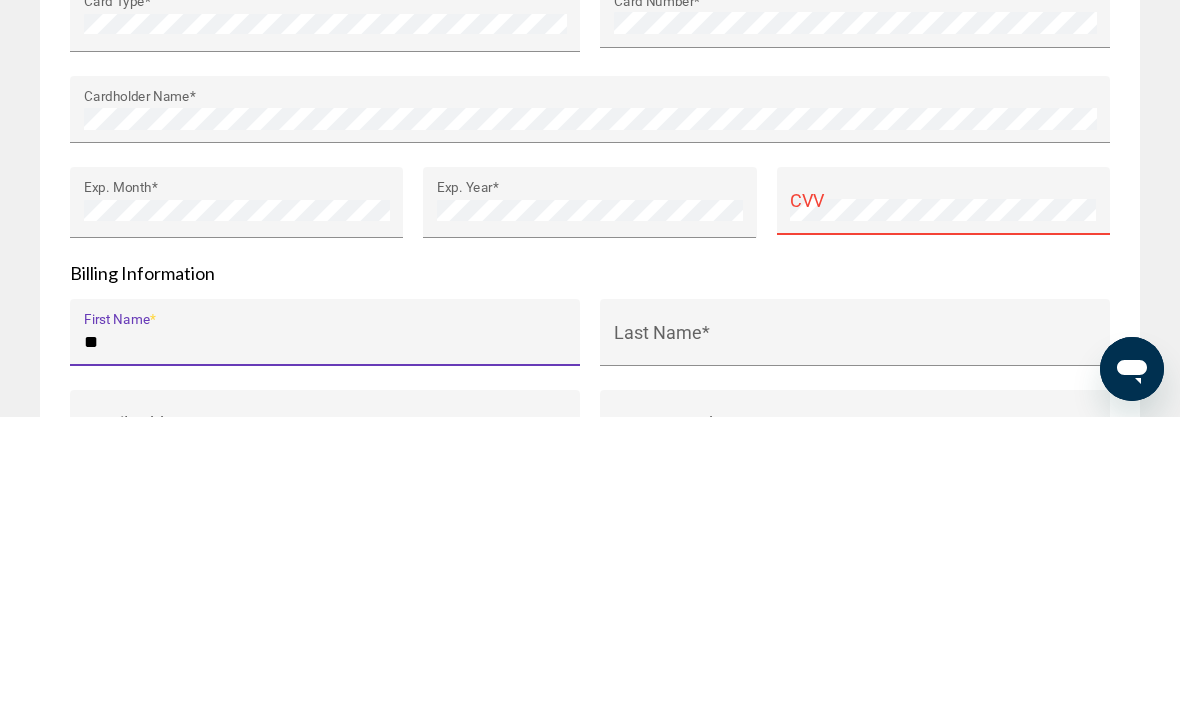 type on "*" 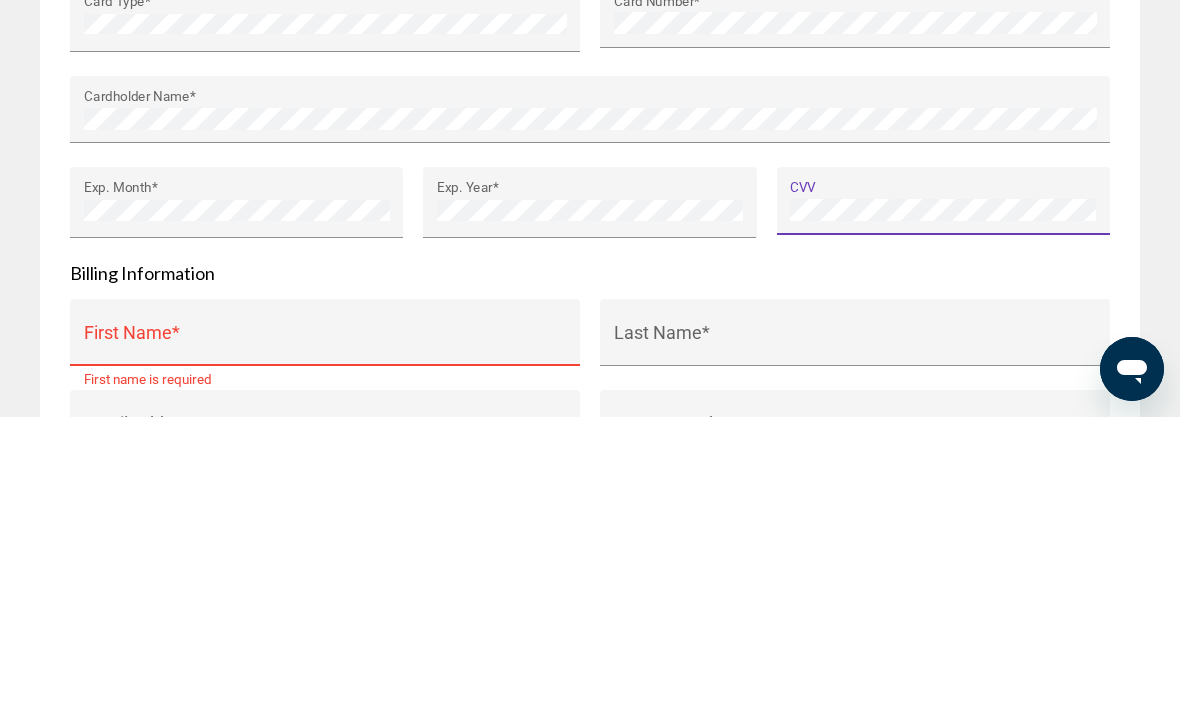 click on "Billing Information" at bounding box center [590, 558] 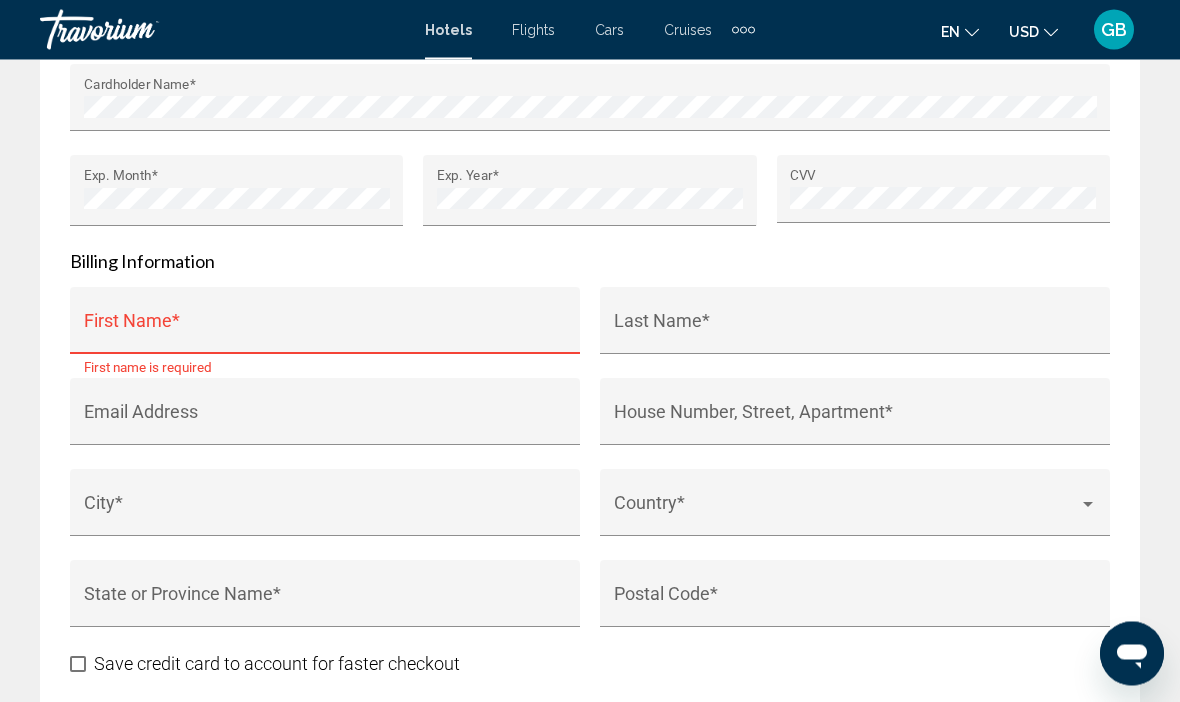 scroll, scrollTop: 2830, scrollLeft: 0, axis: vertical 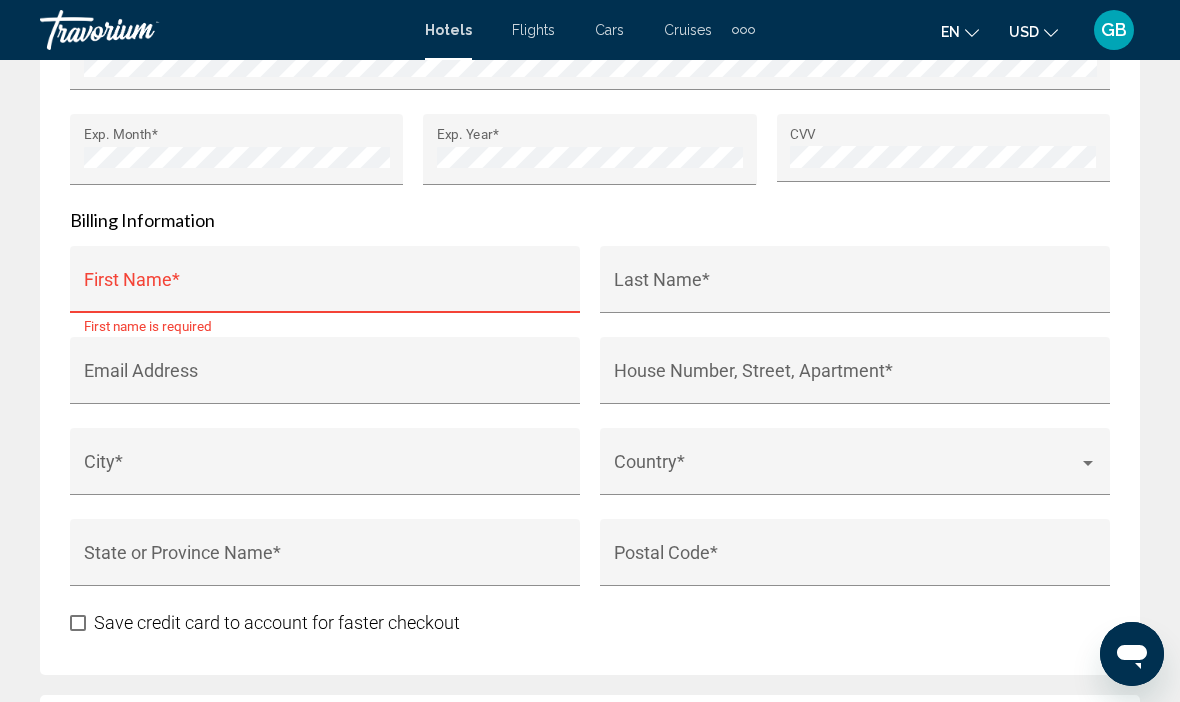 click on "First Name  *" at bounding box center (325, 289) 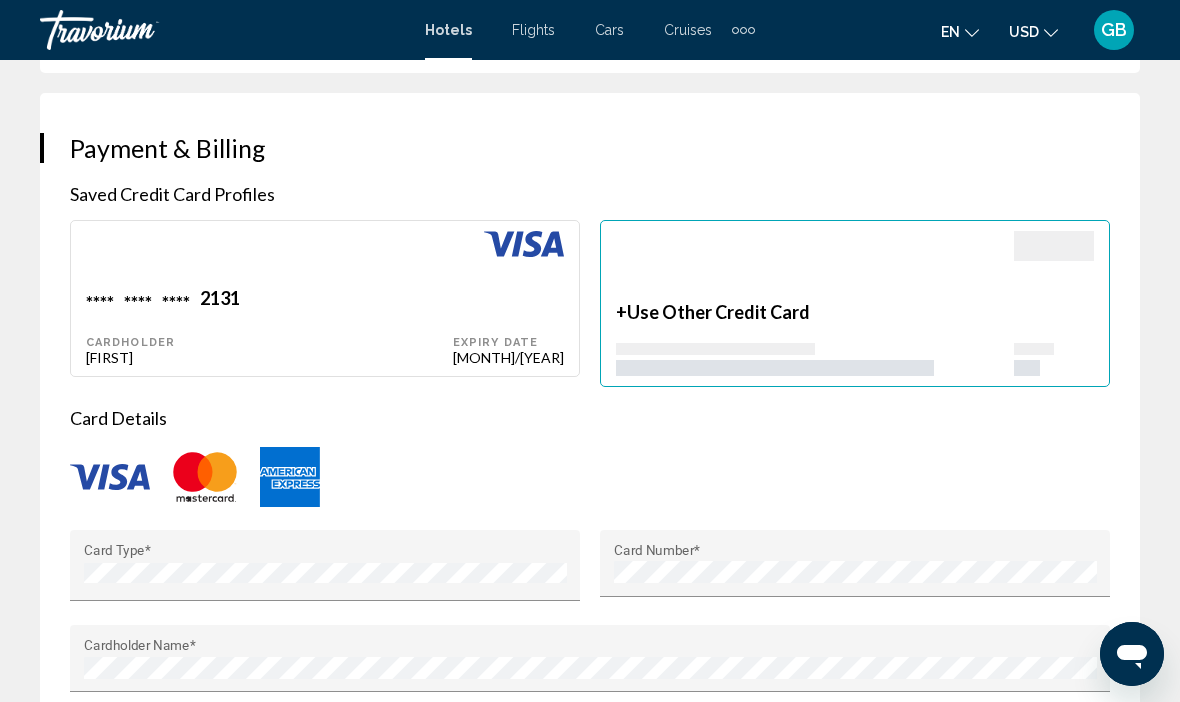 scroll, scrollTop: 2224, scrollLeft: 0, axis: vertical 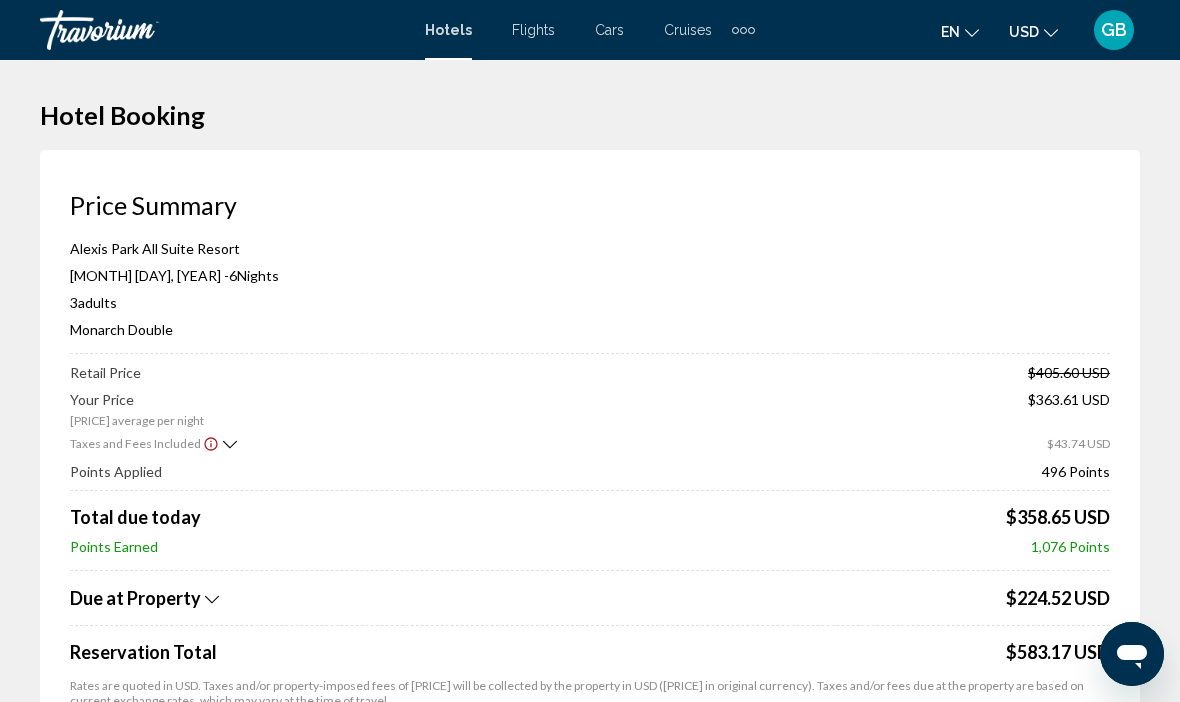 click on "Price Summary" at bounding box center [590, 205] 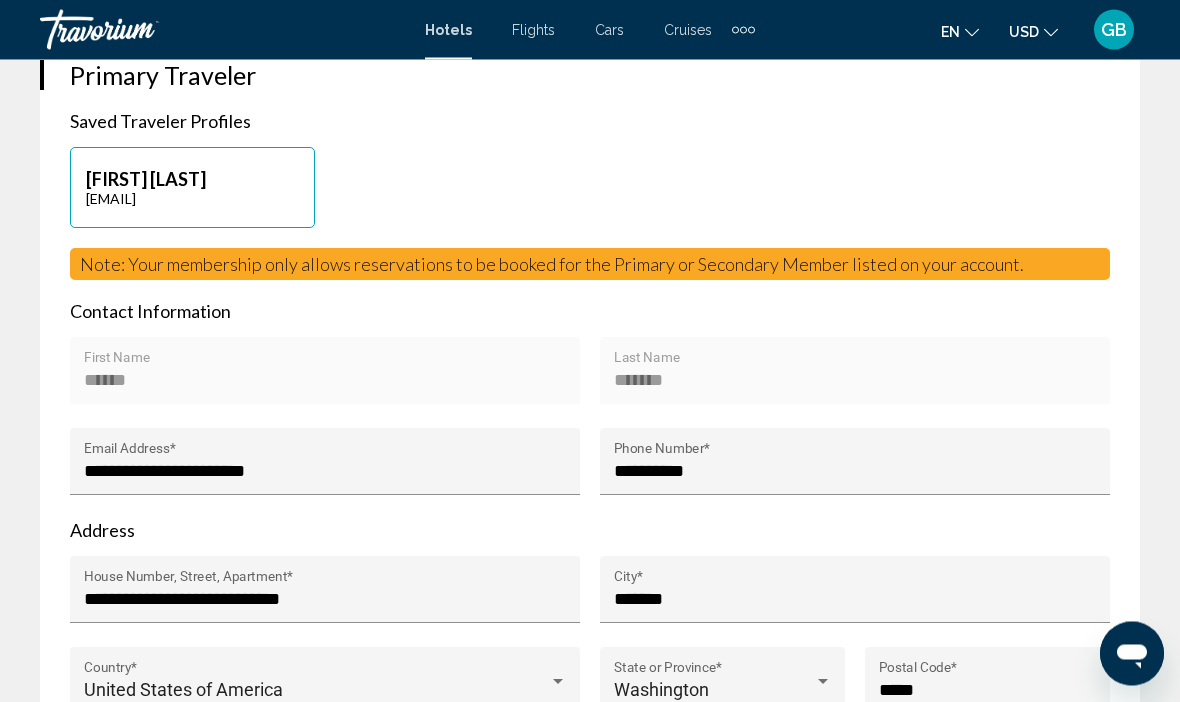 scroll, scrollTop: 1230, scrollLeft: 0, axis: vertical 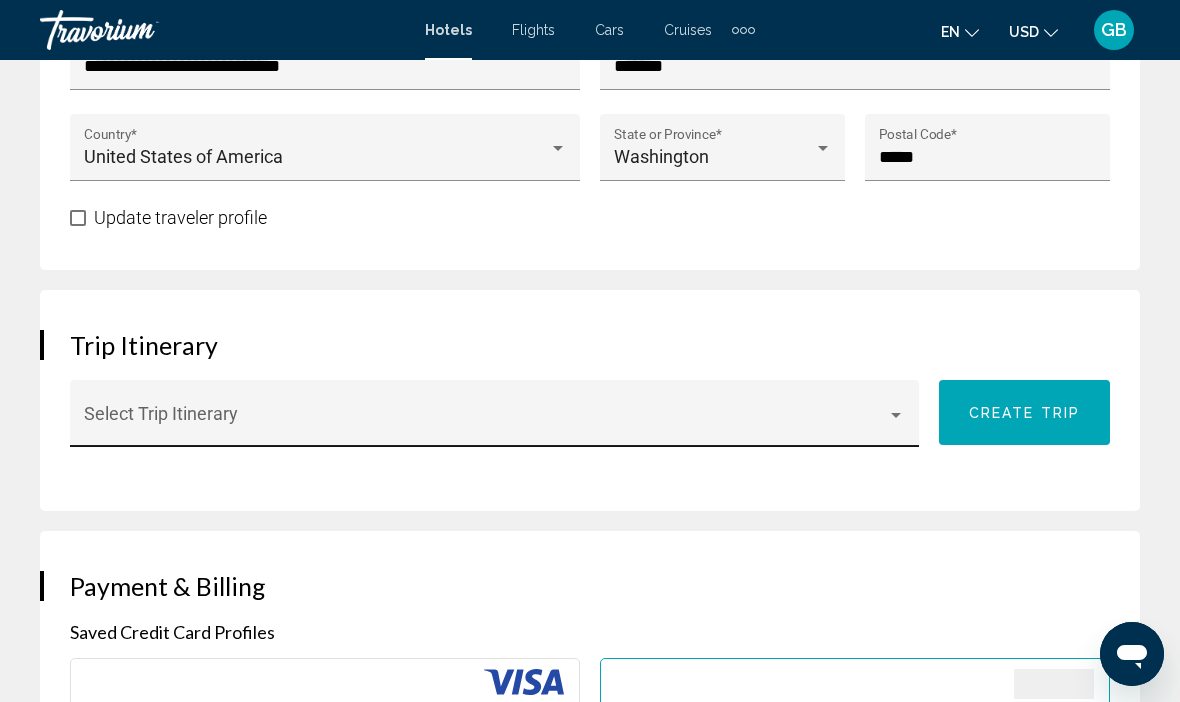click at bounding box center (896, 415) 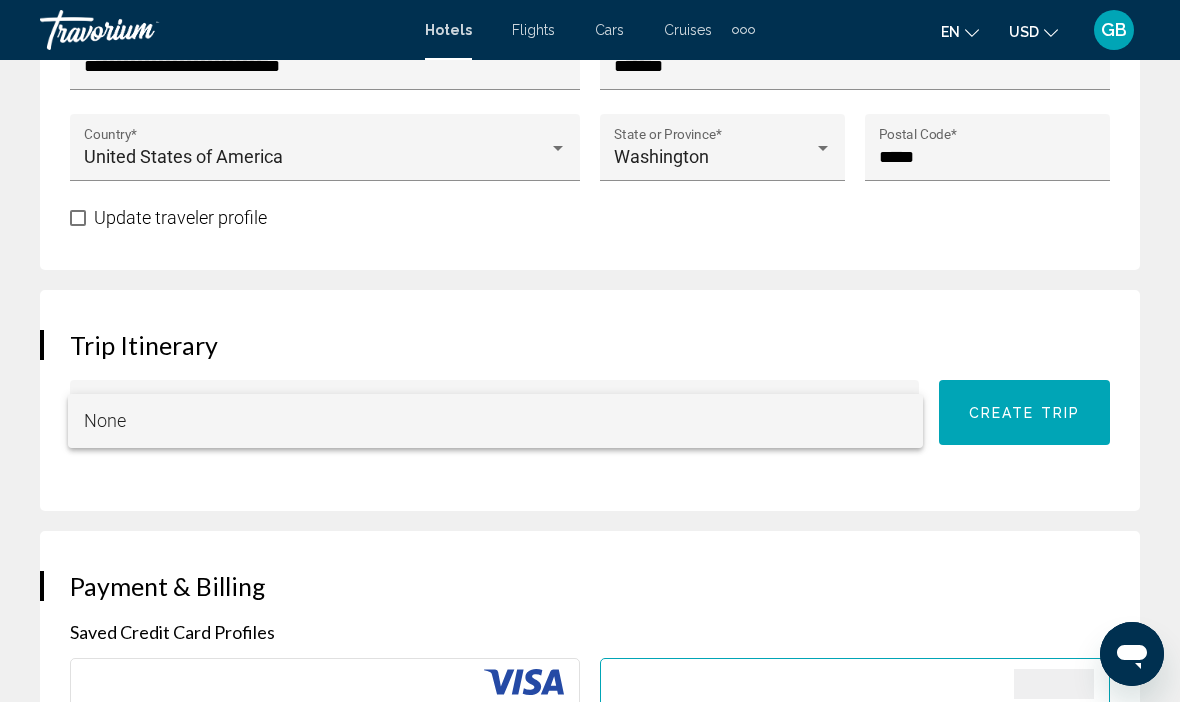 click at bounding box center [590, 351] 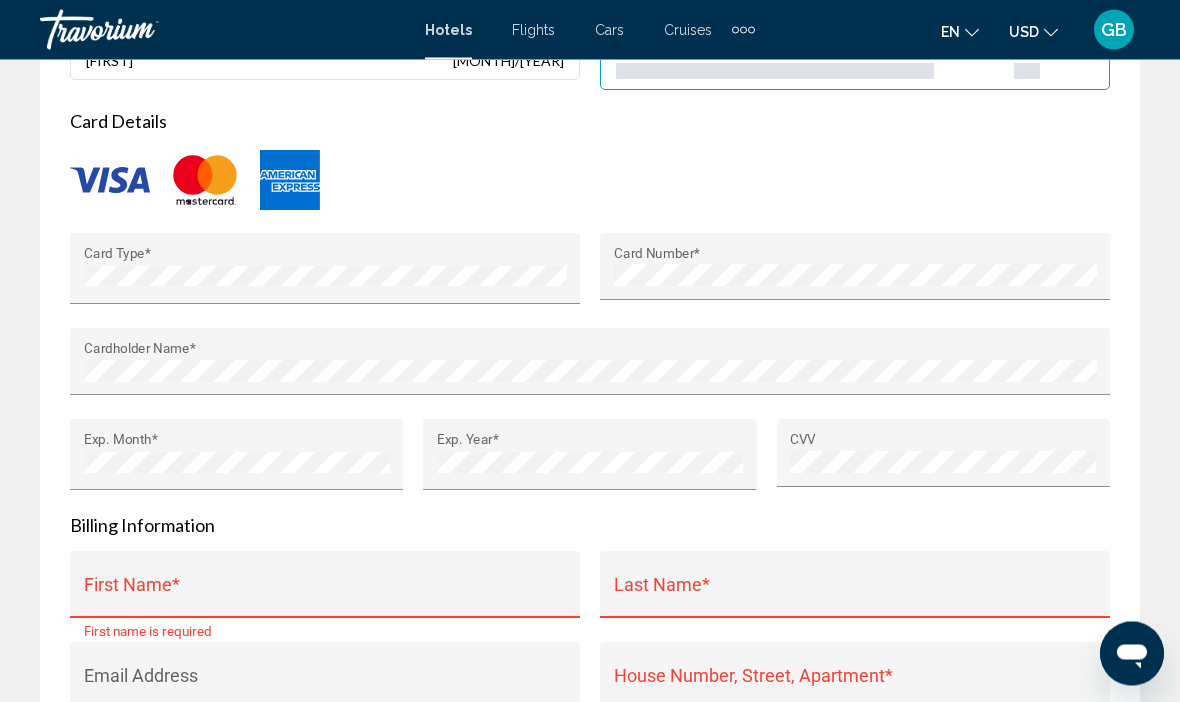scroll, scrollTop: 2522, scrollLeft: 0, axis: vertical 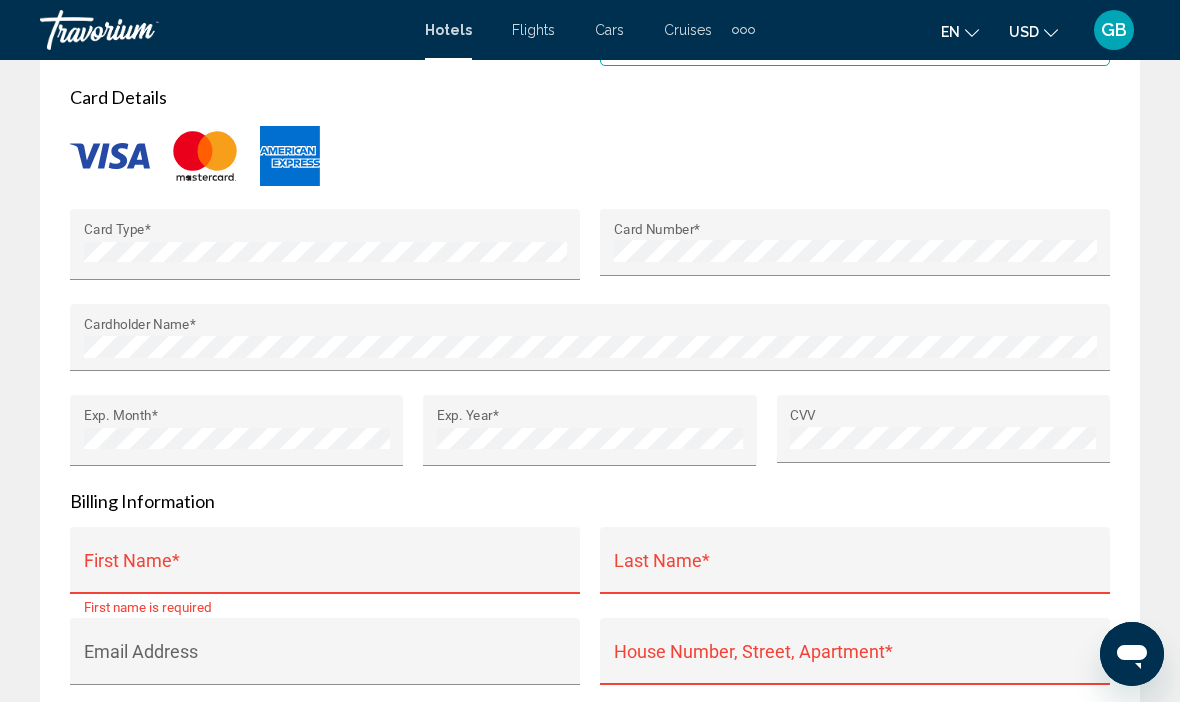 click on "First Name  *" at bounding box center [325, 570] 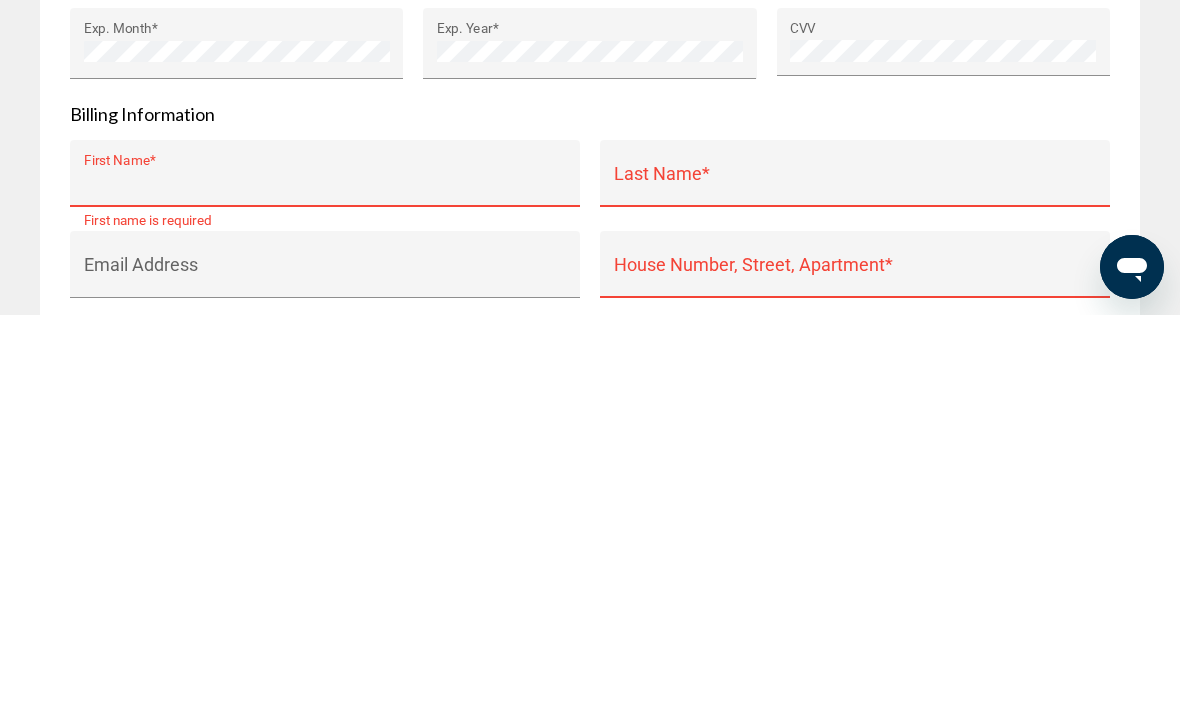 type on "******" 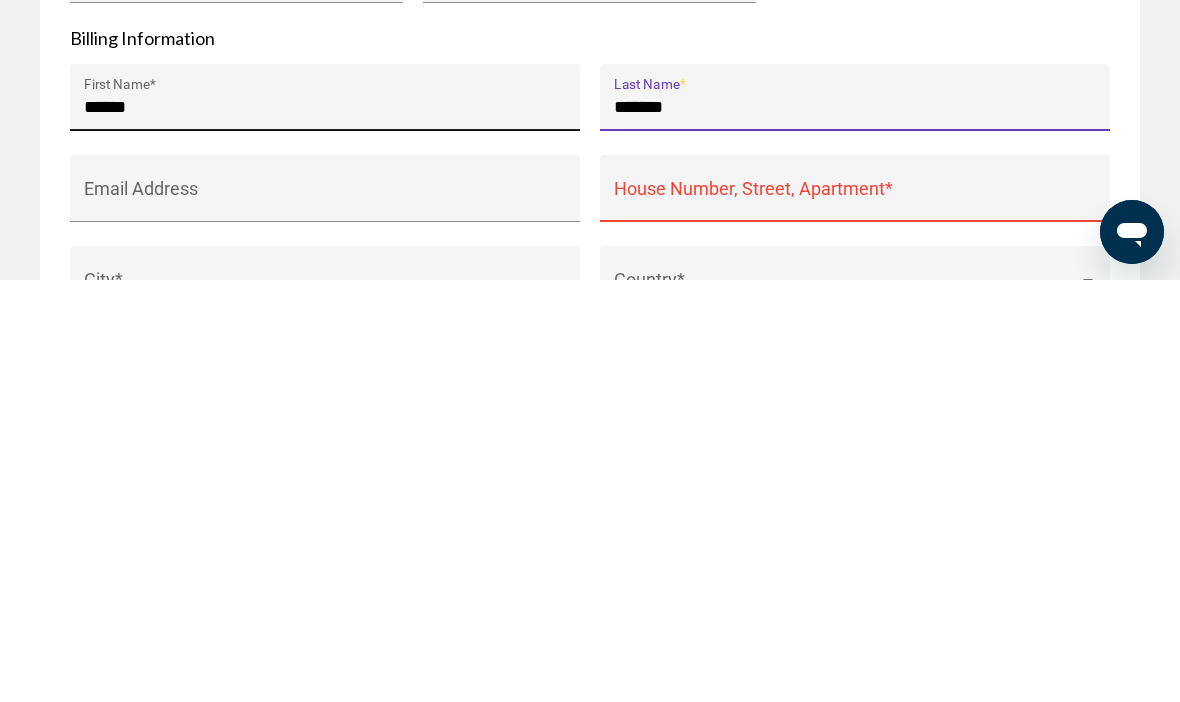 scroll, scrollTop: 2583, scrollLeft: 0, axis: vertical 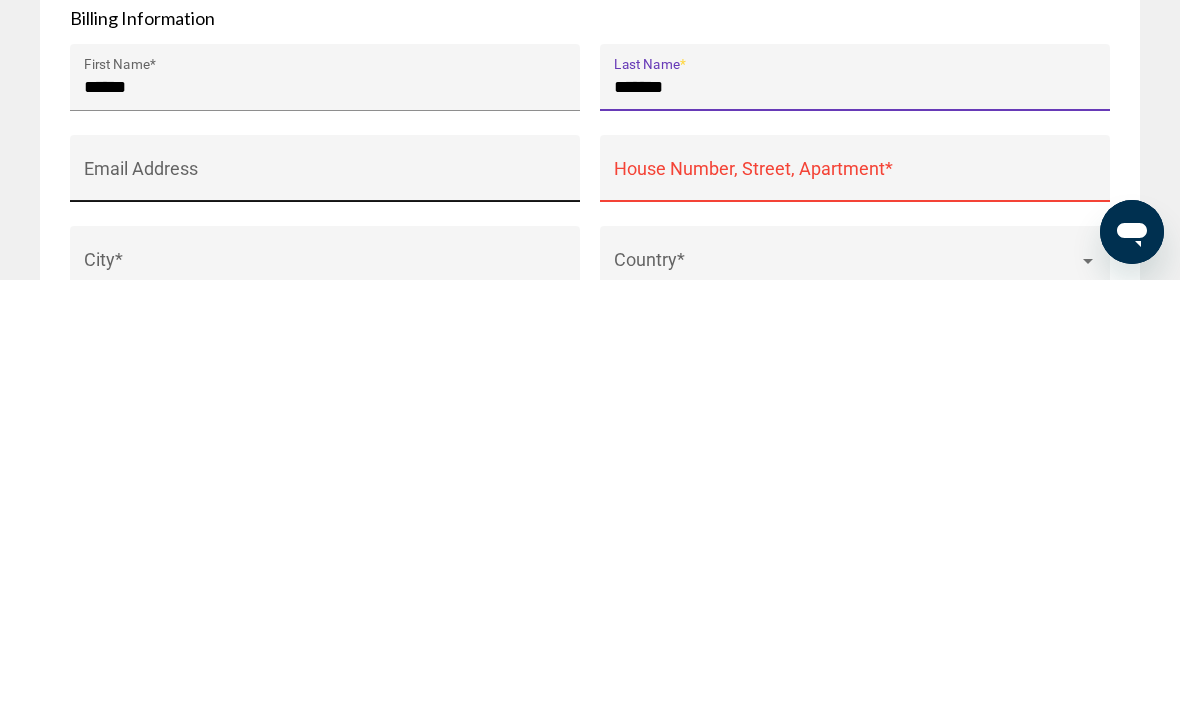 type on "*******" 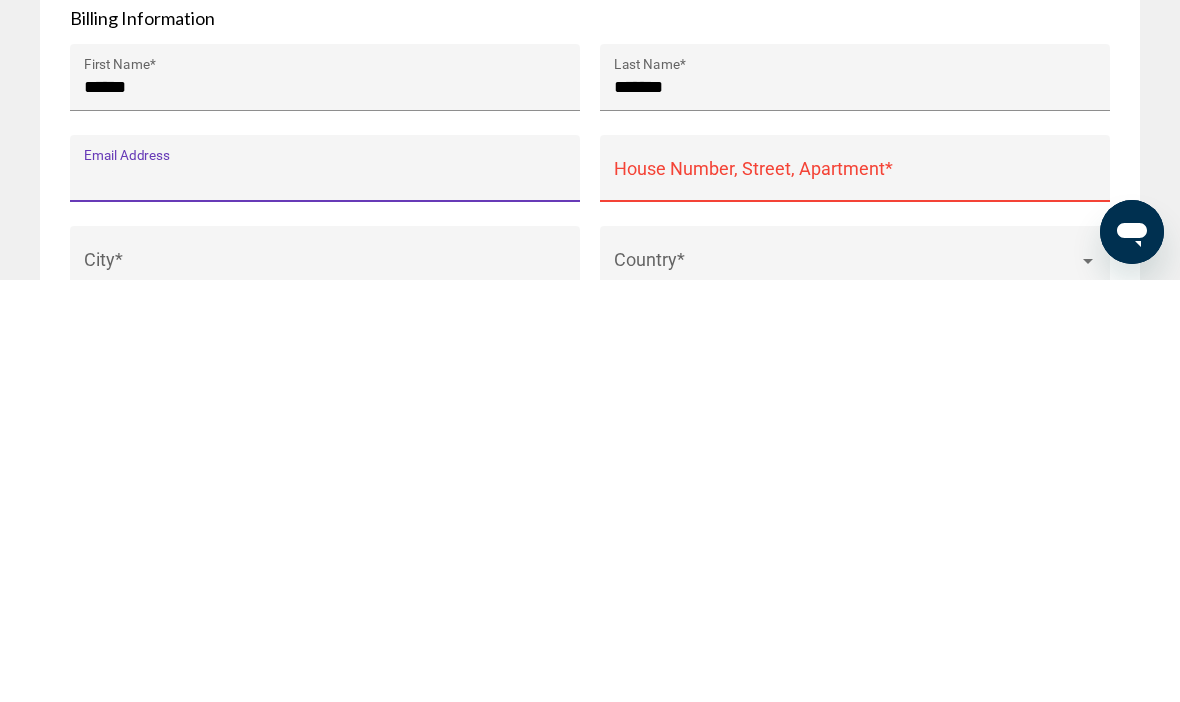 type on "**********" 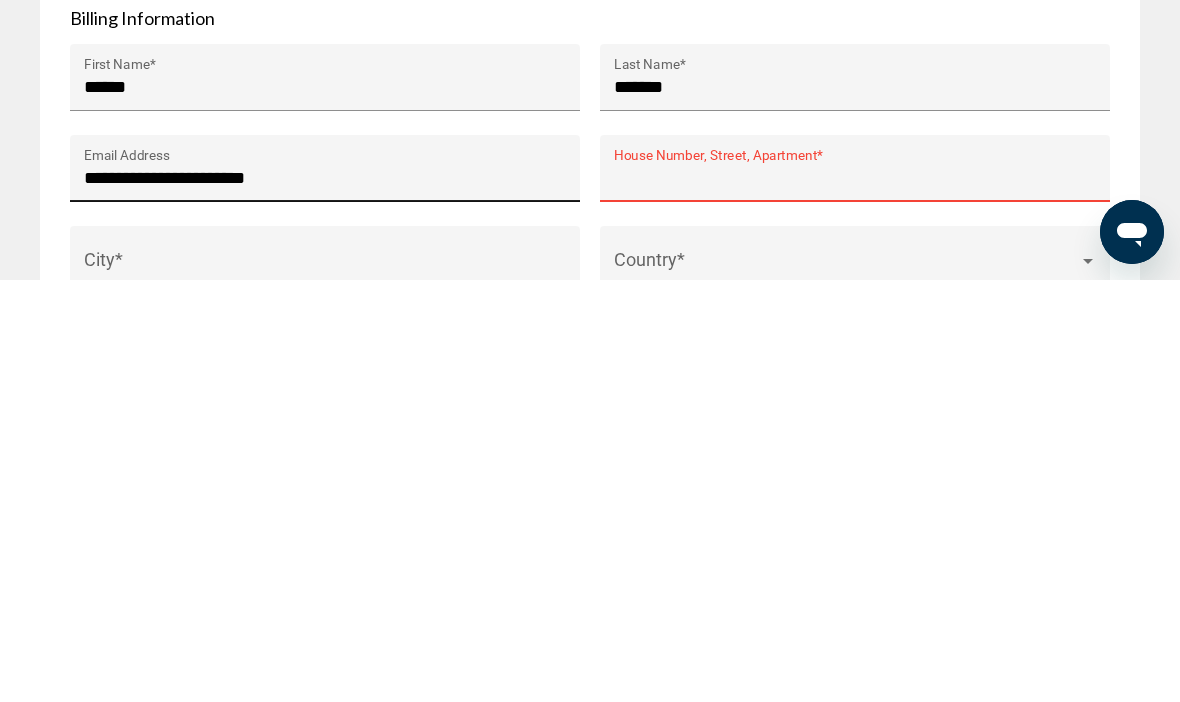 type on "**********" 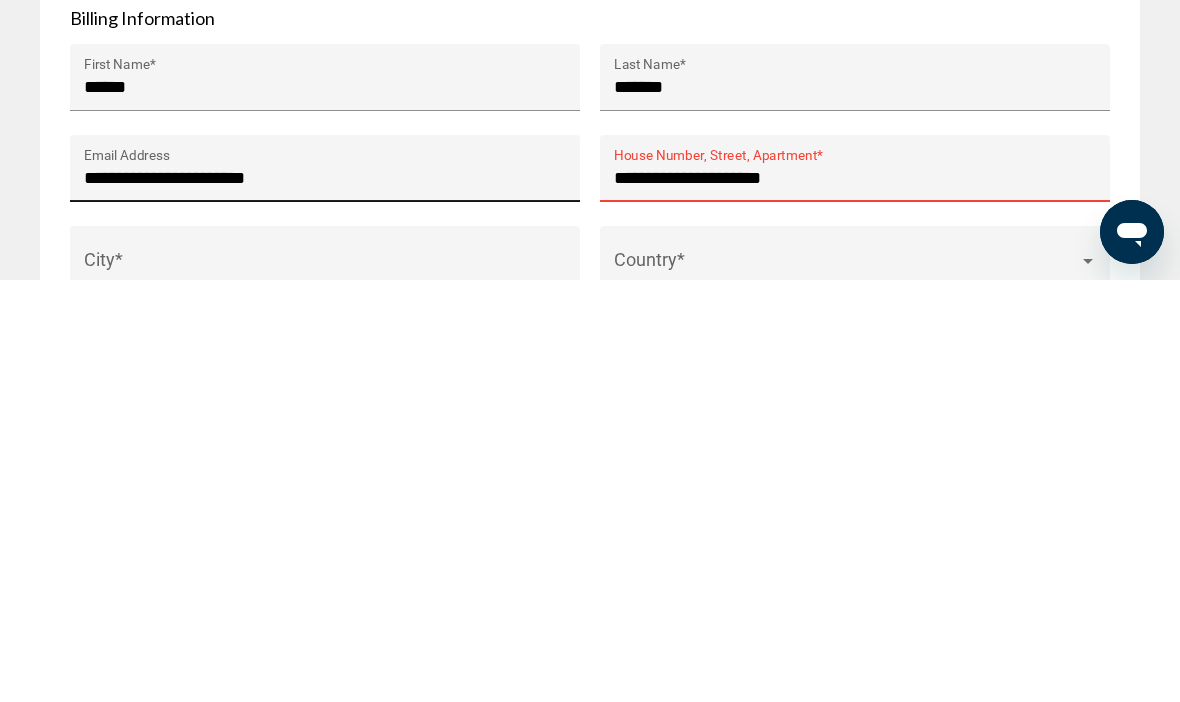 type on "*******" 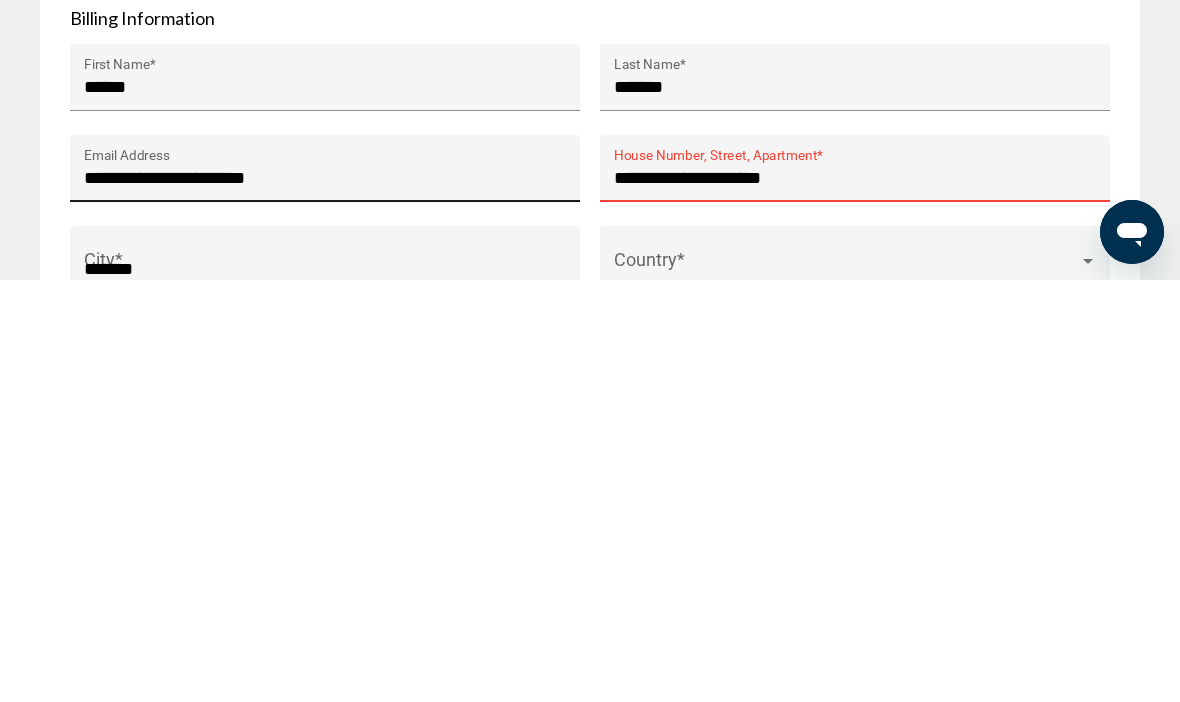 type on "**" 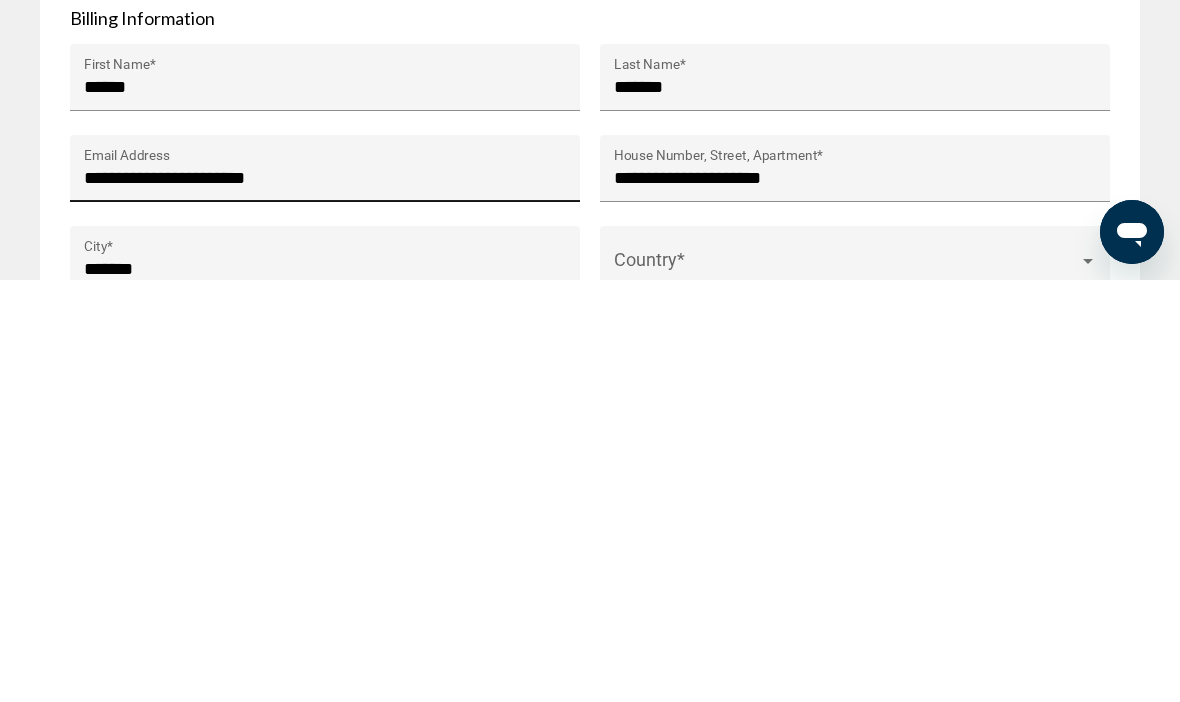type on "*****" 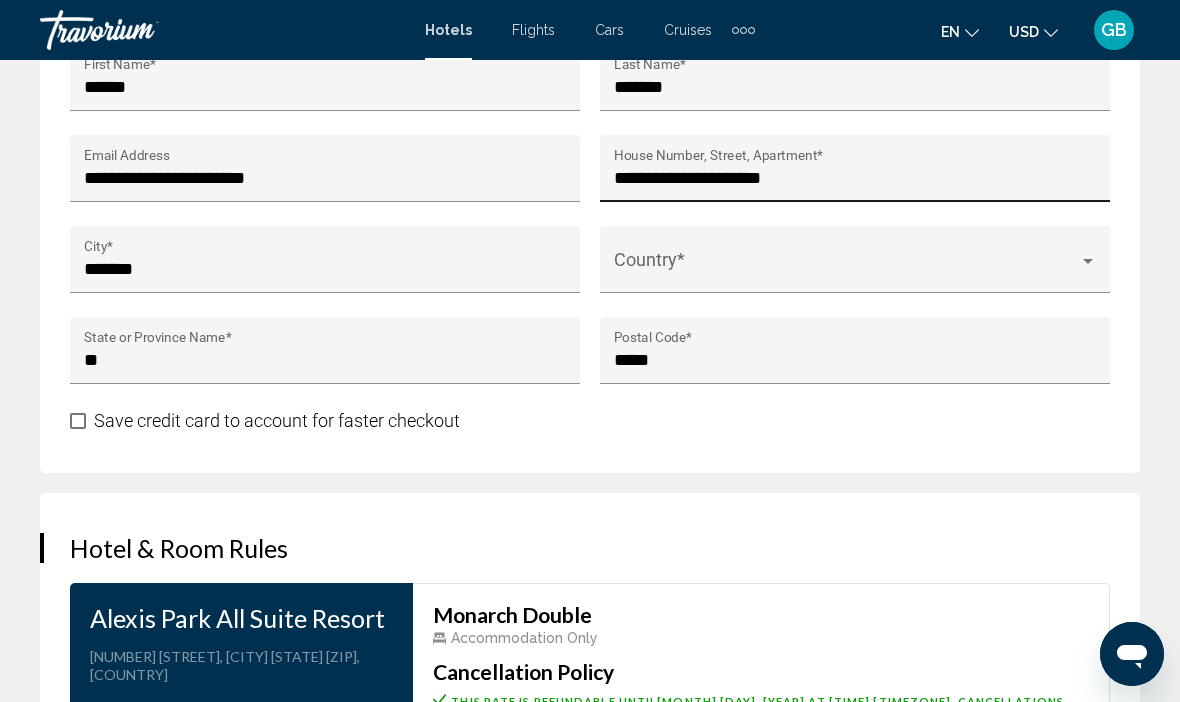 click on "**********" at bounding box center (855, 178) 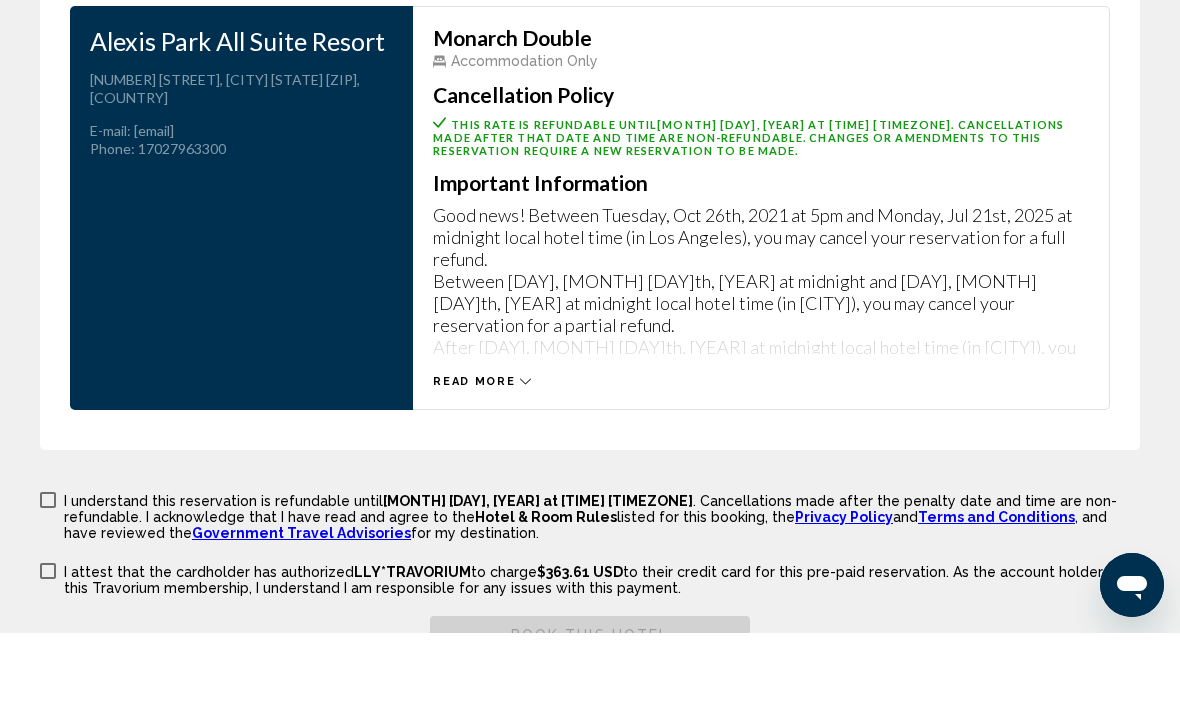 scroll, scrollTop: 3542, scrollLeft: 0, axis: vertical 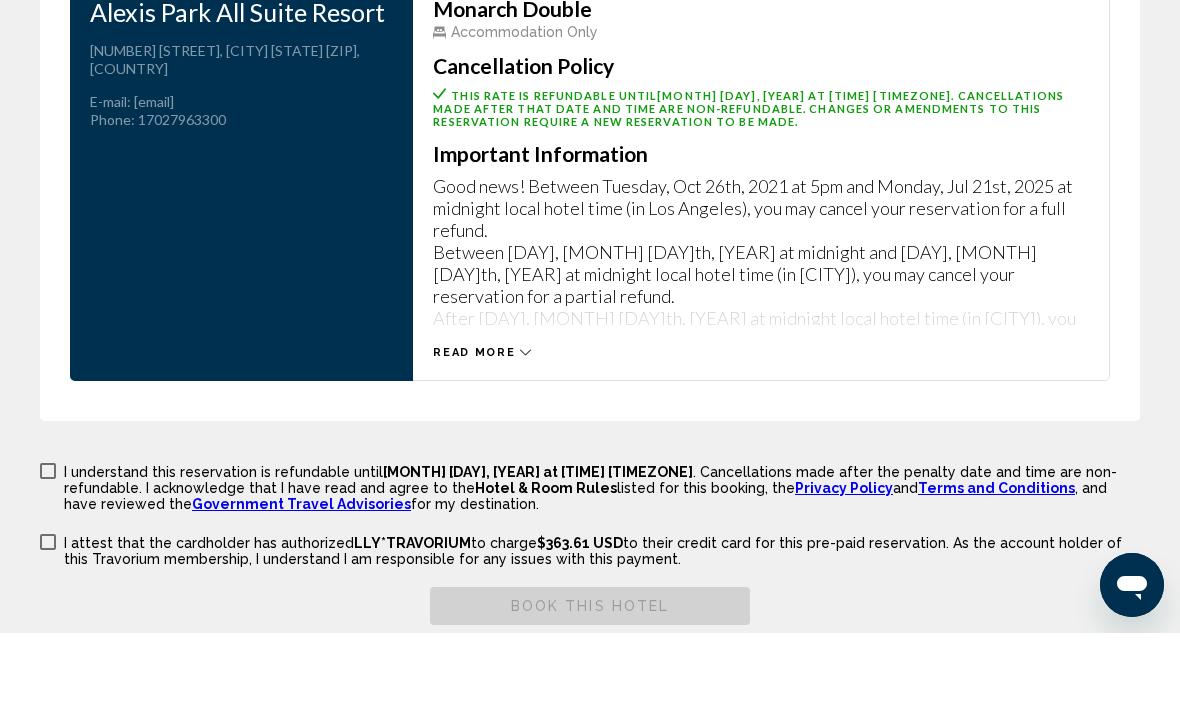type on "**********" 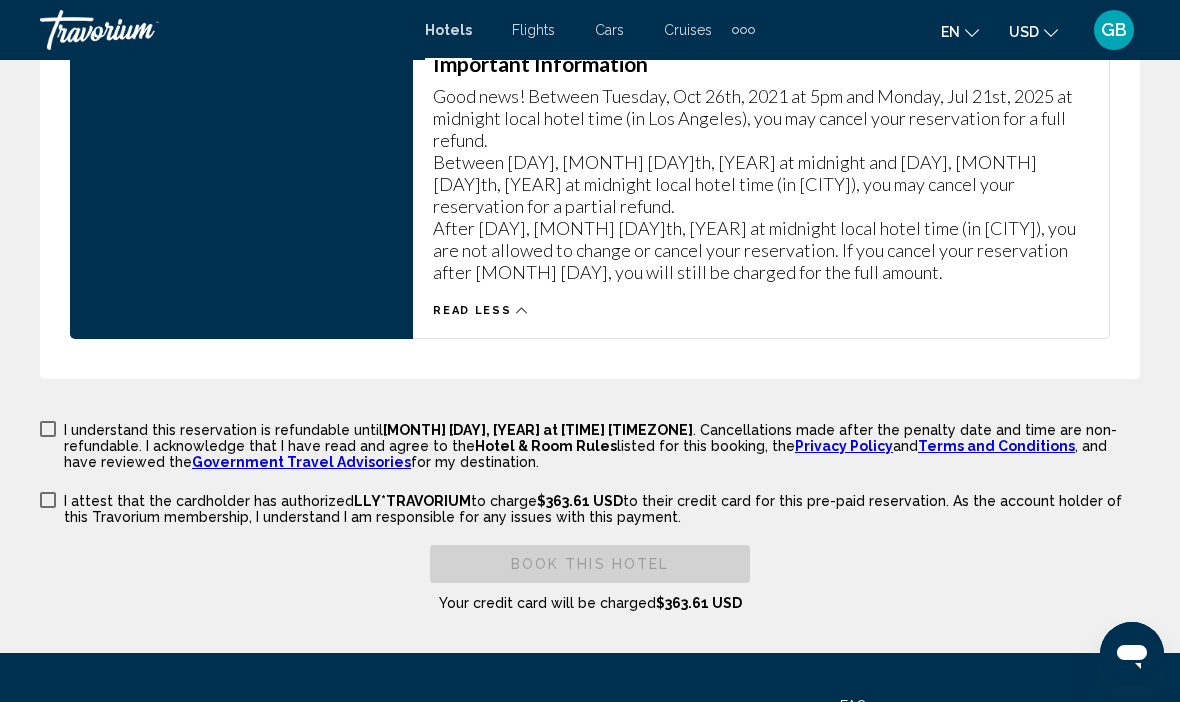 scroll, scrollTop: 3702, scrollLeft: 0, axis: vertical 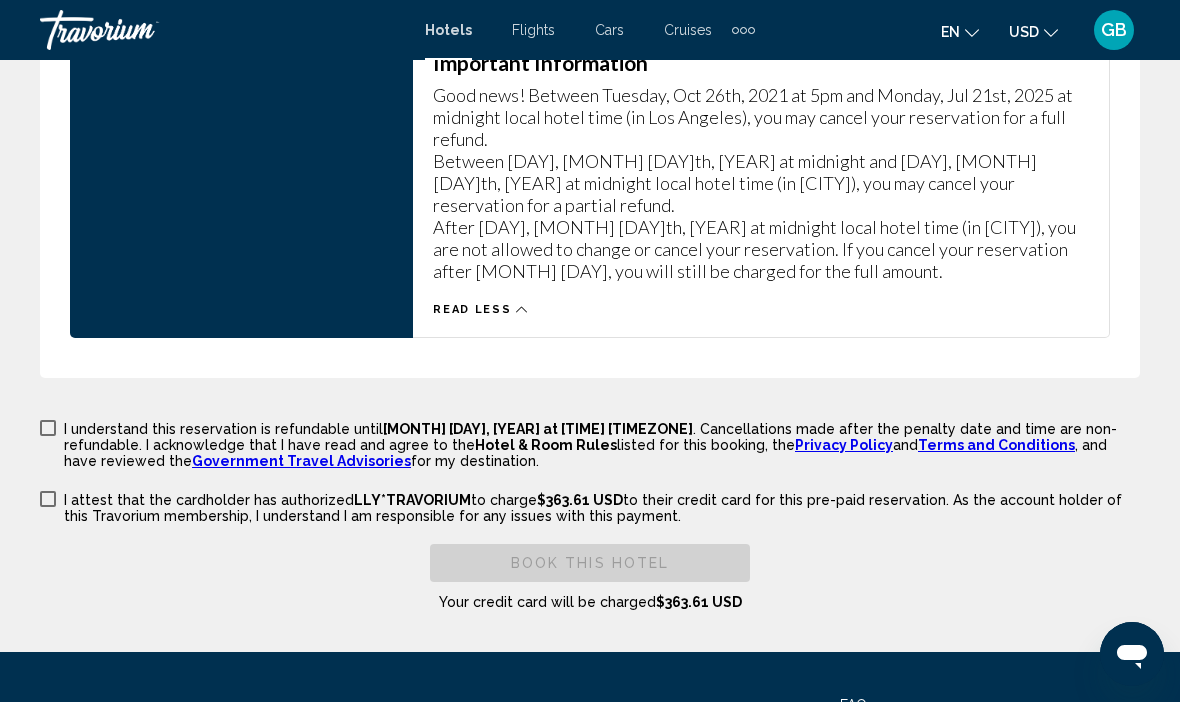 click on "I understand this reservation is refundable until  [MONTH] [DAY], [YEAR] at [TIME] [TIMEZONE] . Cancellations made after the penalty date and time are non-refundable. I acknowledge that I have read and agree to the  Hotel & Room Rules  listed for this booking, the  Privacy Policy  and  Terms and Conditions , and have reviewed the  Government Travel Advisories  for my destination." at bounding box center [590, 443] 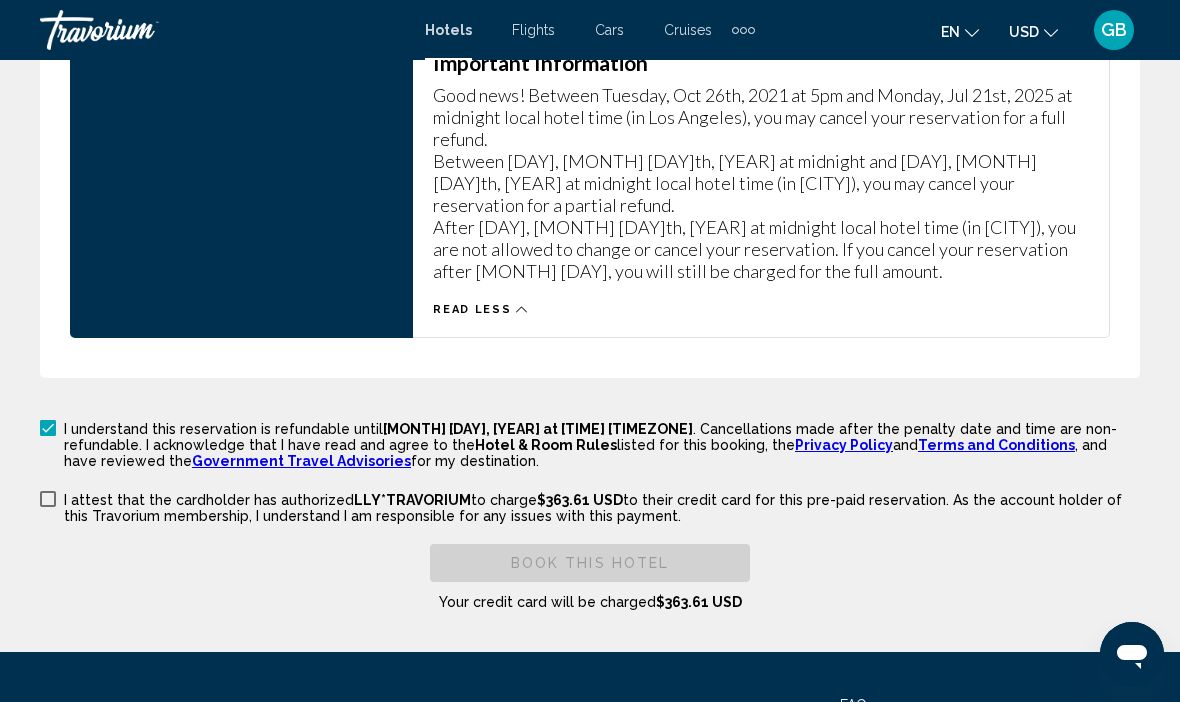 click at bounding box center (48, 499) 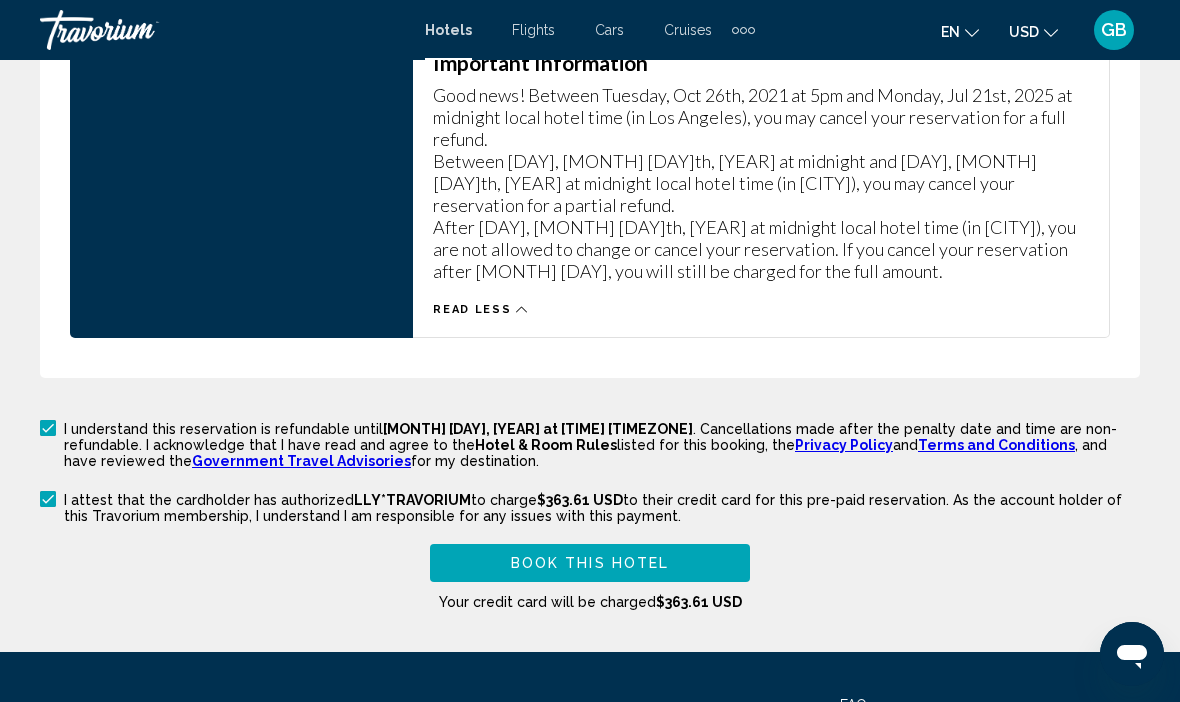 click on "Book this hotel" at bounding box center (590, 564) 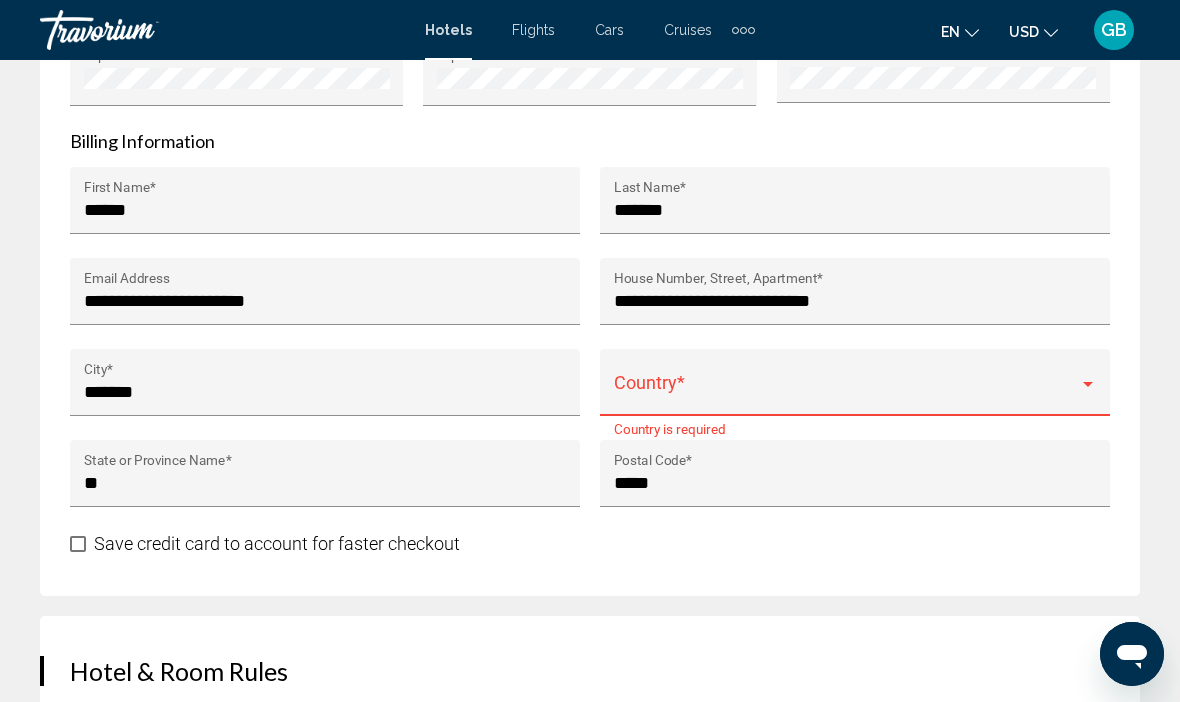 click at bounding box center (1088, 384) 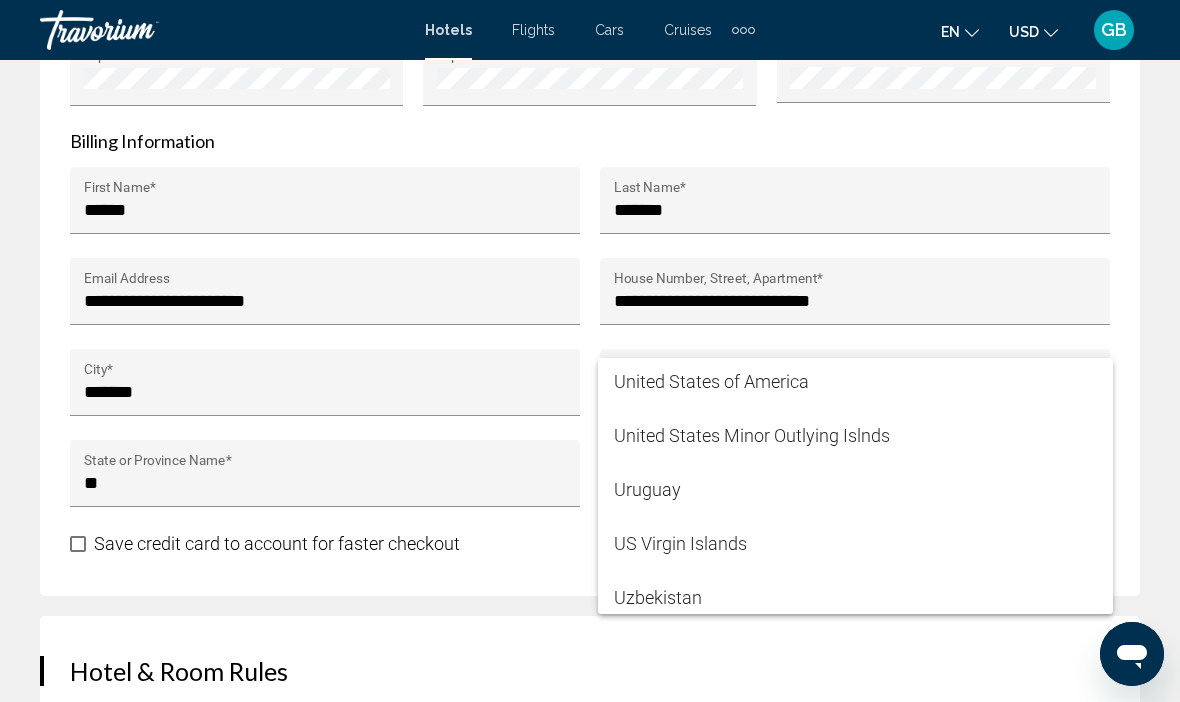 scroll, scrollTop: 13050, scrollLeft: 0, axis: vertical 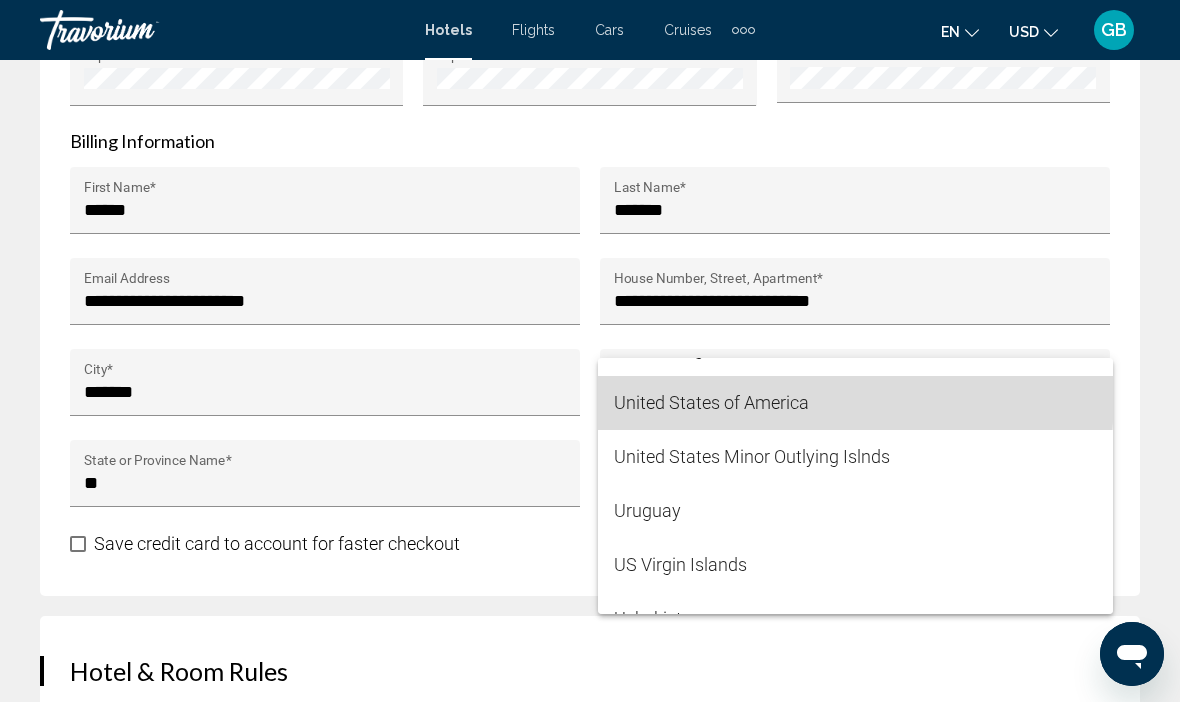 click on "United States of America" at bounding box center [855, 403] 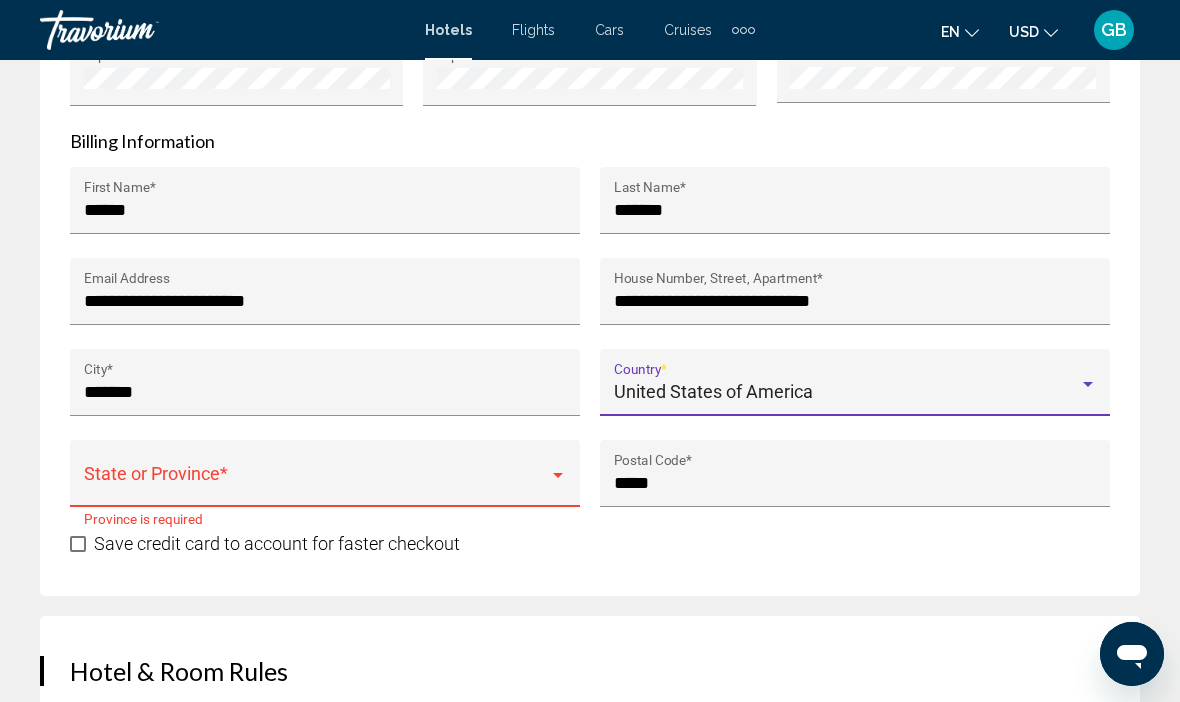 click at bounding box center (316, 483) 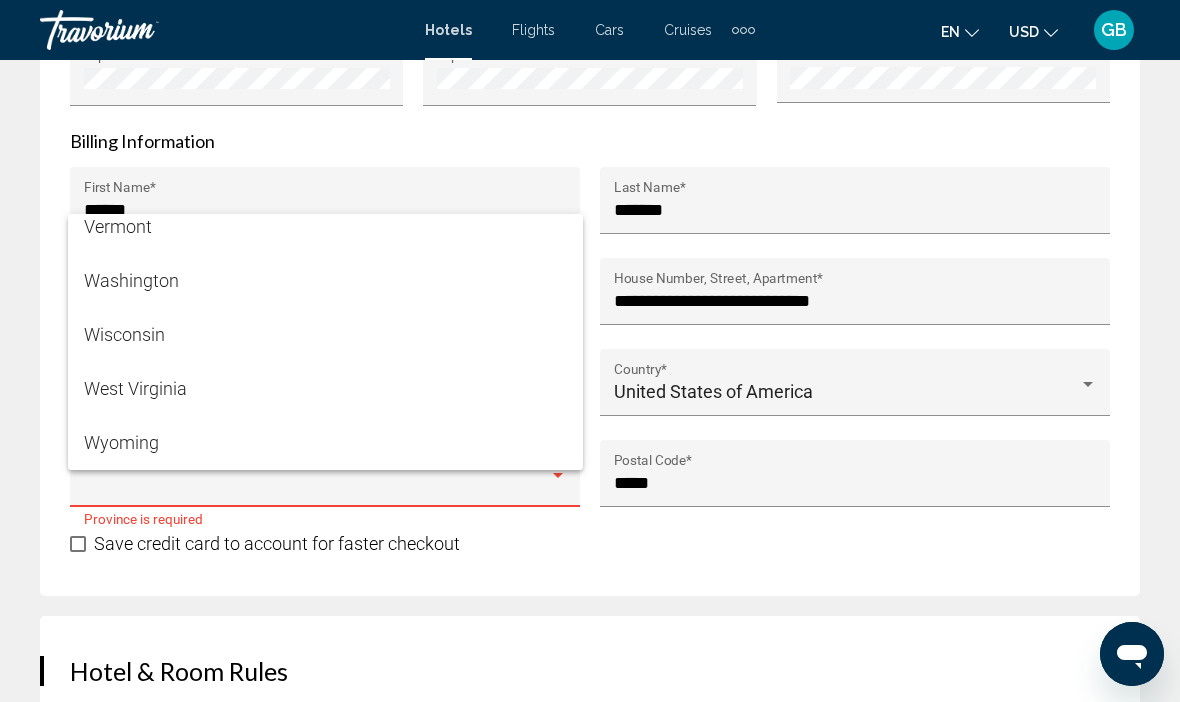 scroll, scrollTop: 2606, scrollLeft: 0, axis: vertical 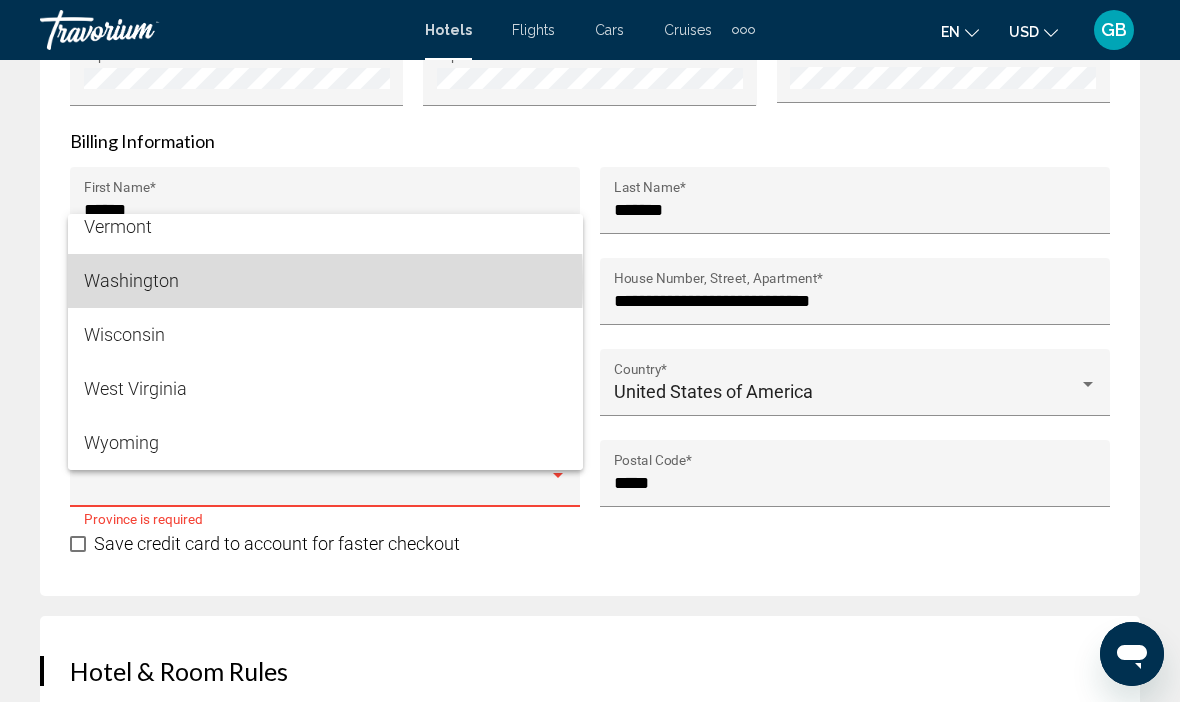 click on "Washington" at bounding box center [325, 281] 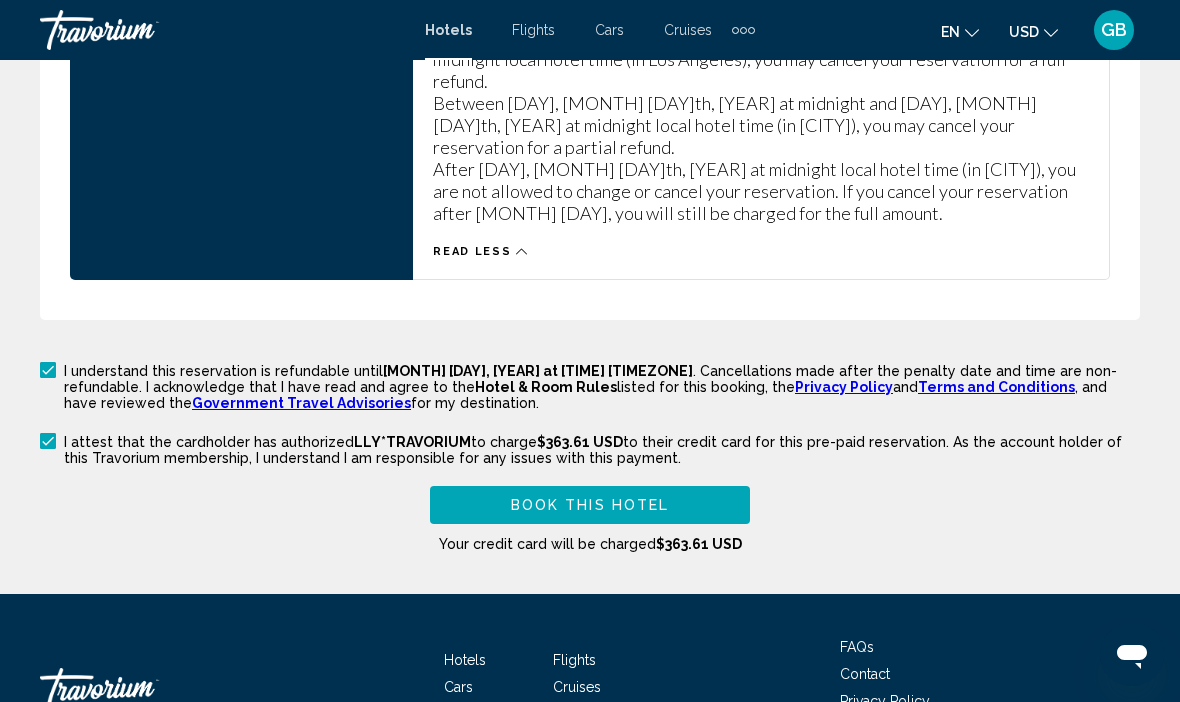 scroll, scrollTop: 3765, scrollLeft: 0, axis: vertical 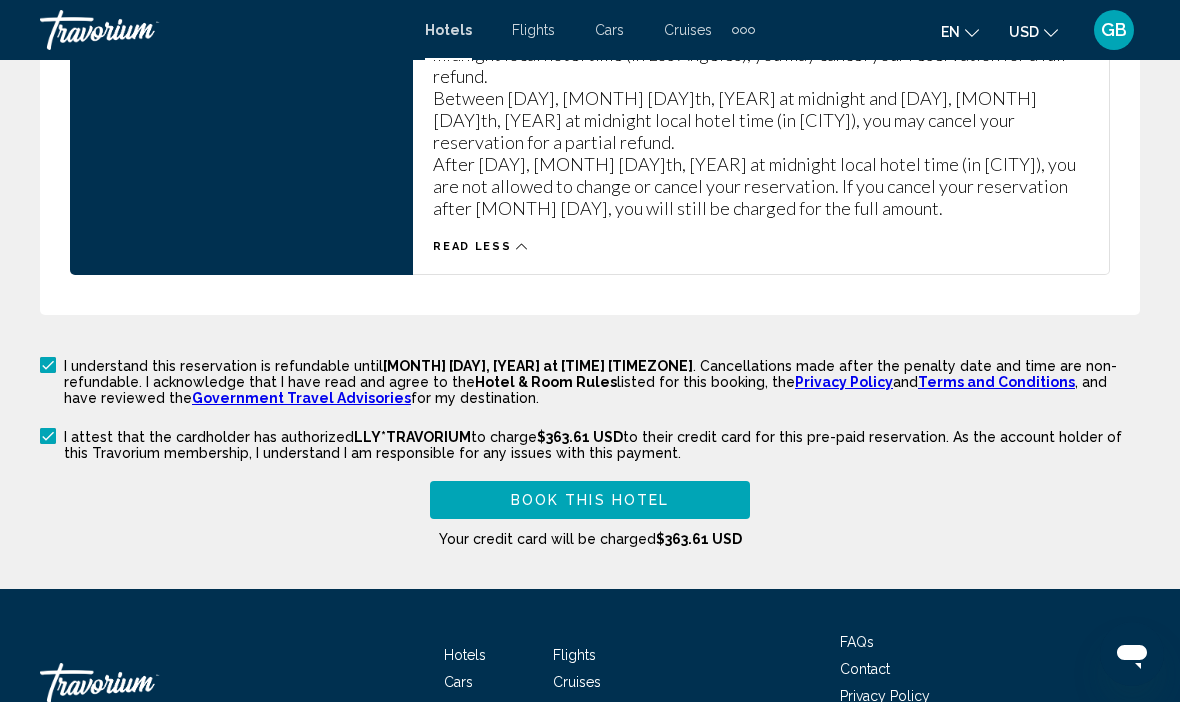 click on "Book this hotel" at bounding box center (590, 501) 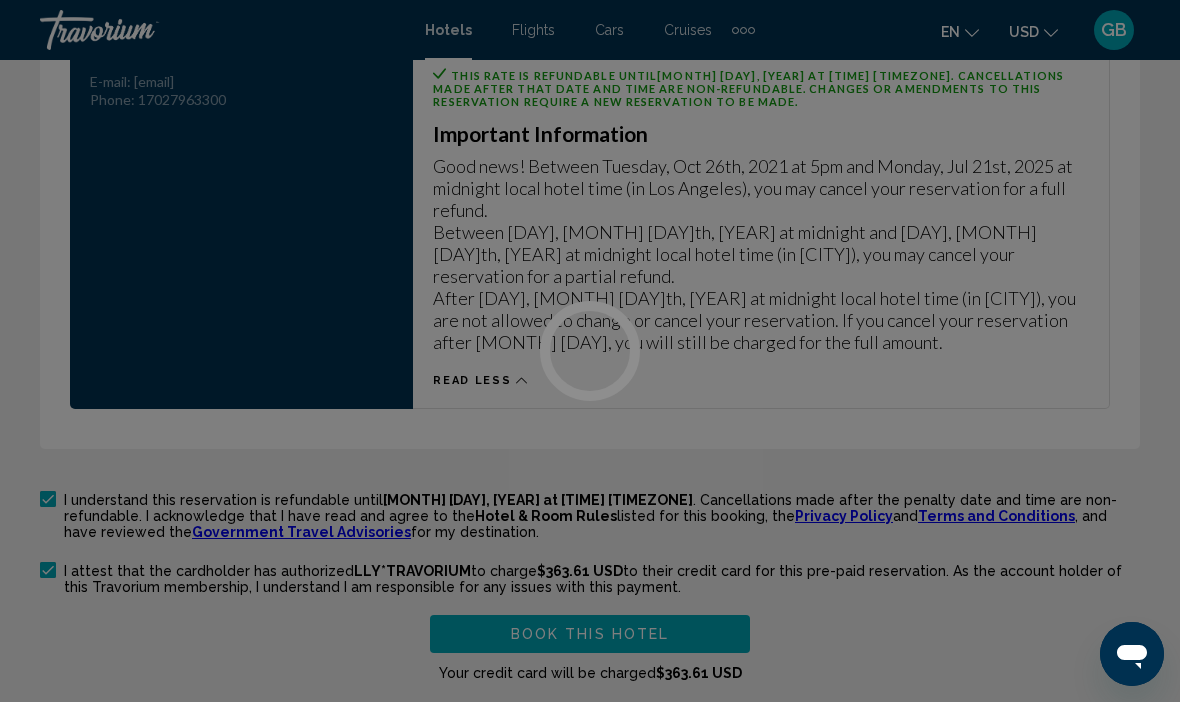 scroll, scrollTop: 3628, scrollLeft: 0, axis: vertical 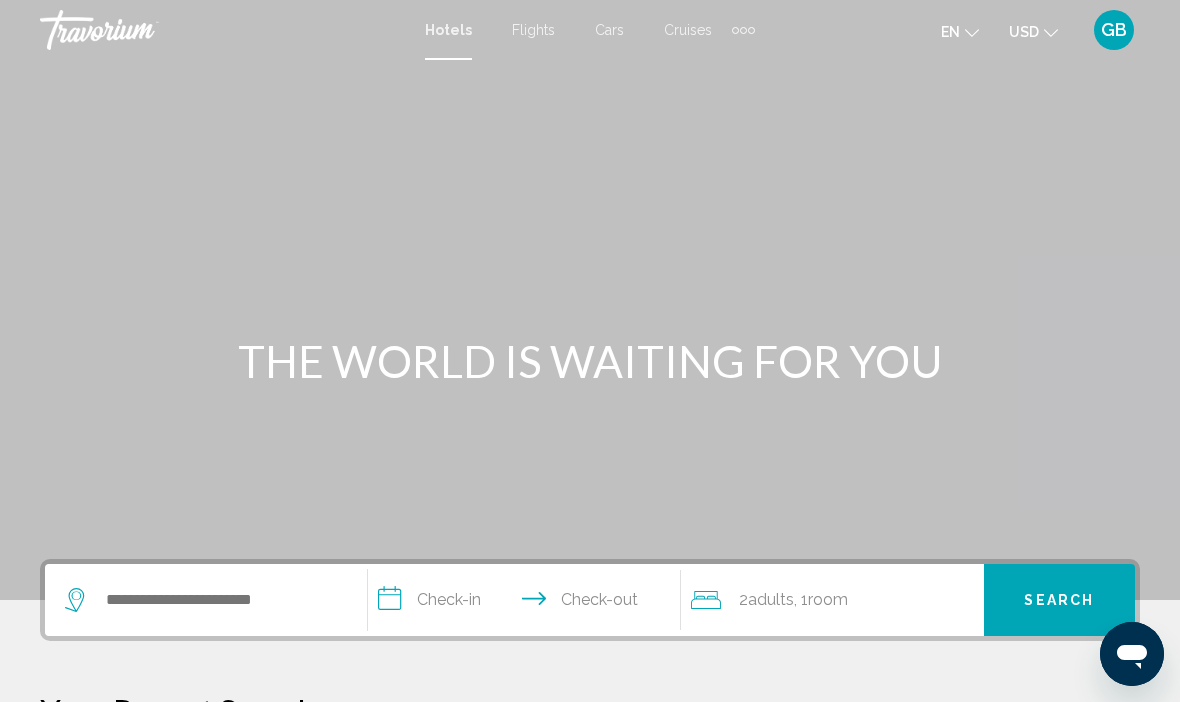 click at bounding box center [743, 30] 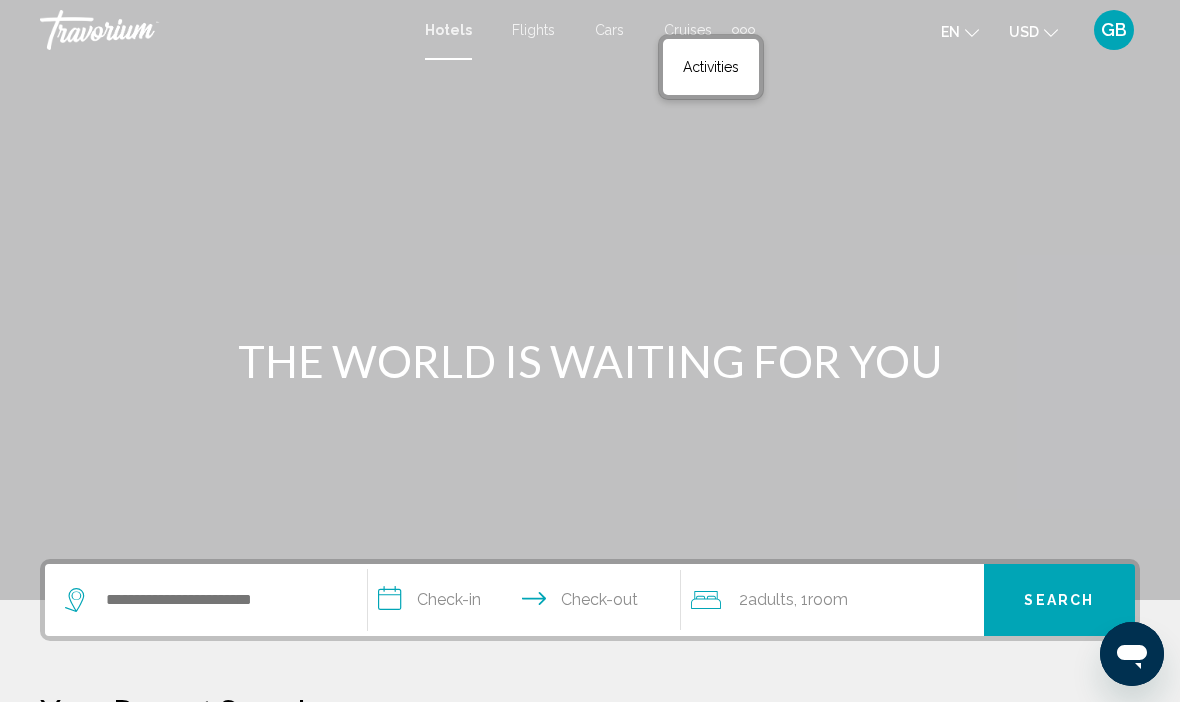 click at bounding box center [590, 300] 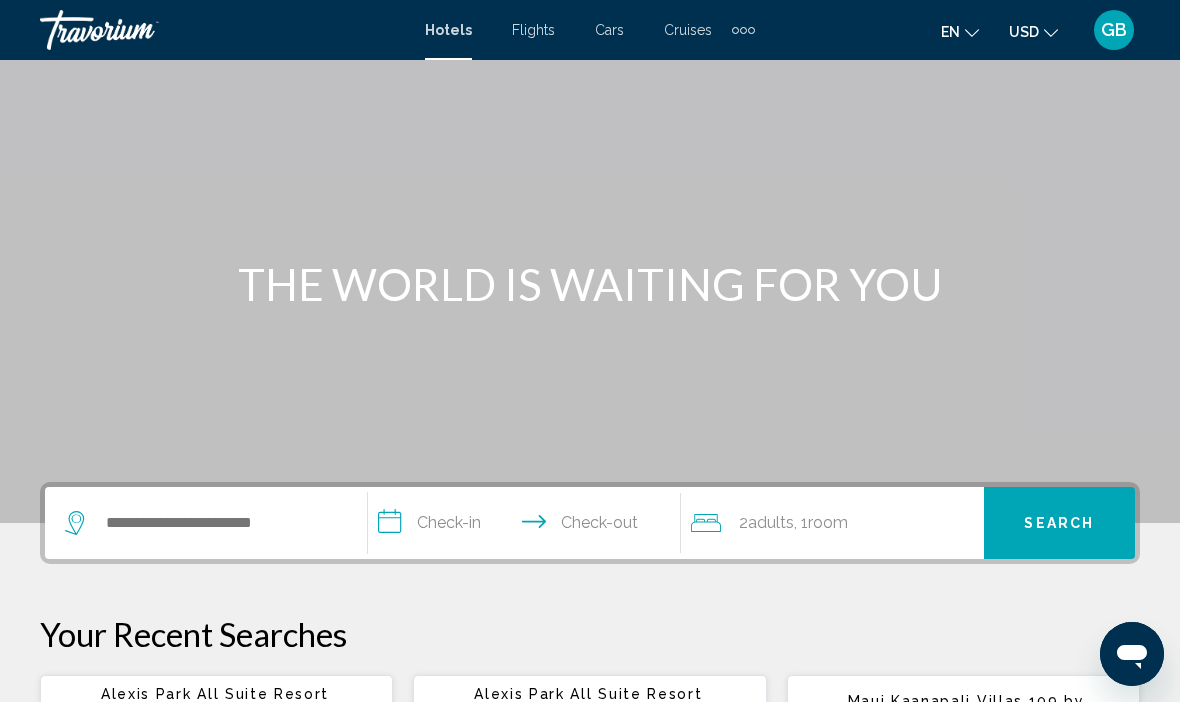 scroll, scrollTop: 0, scrollLeft: 0, axis: both 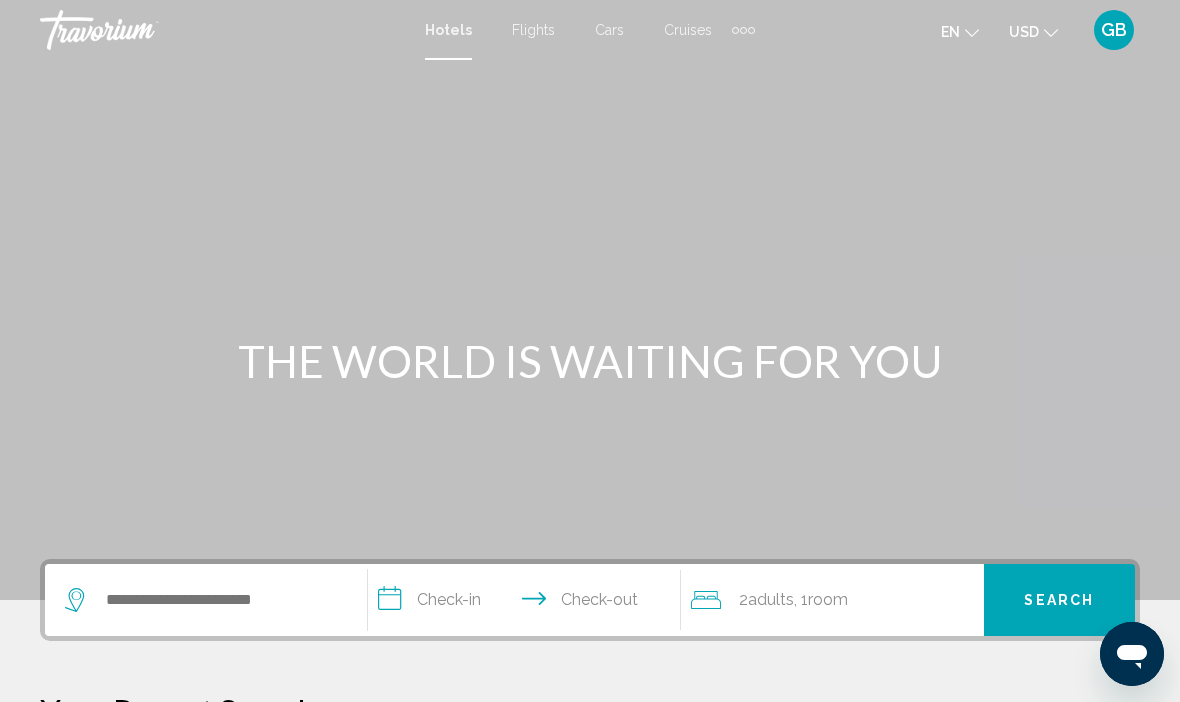 click on "GB" at bounding box center (1114, 30) 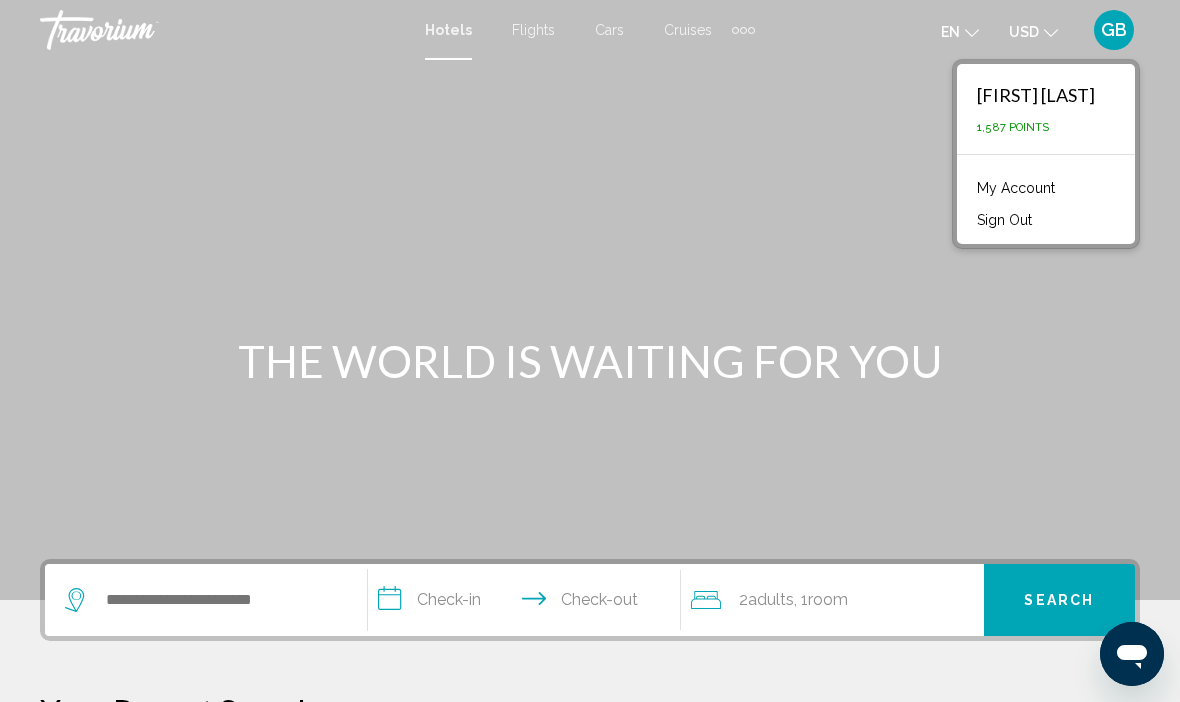 click on "My Account" at bounding box center [1016, 188] 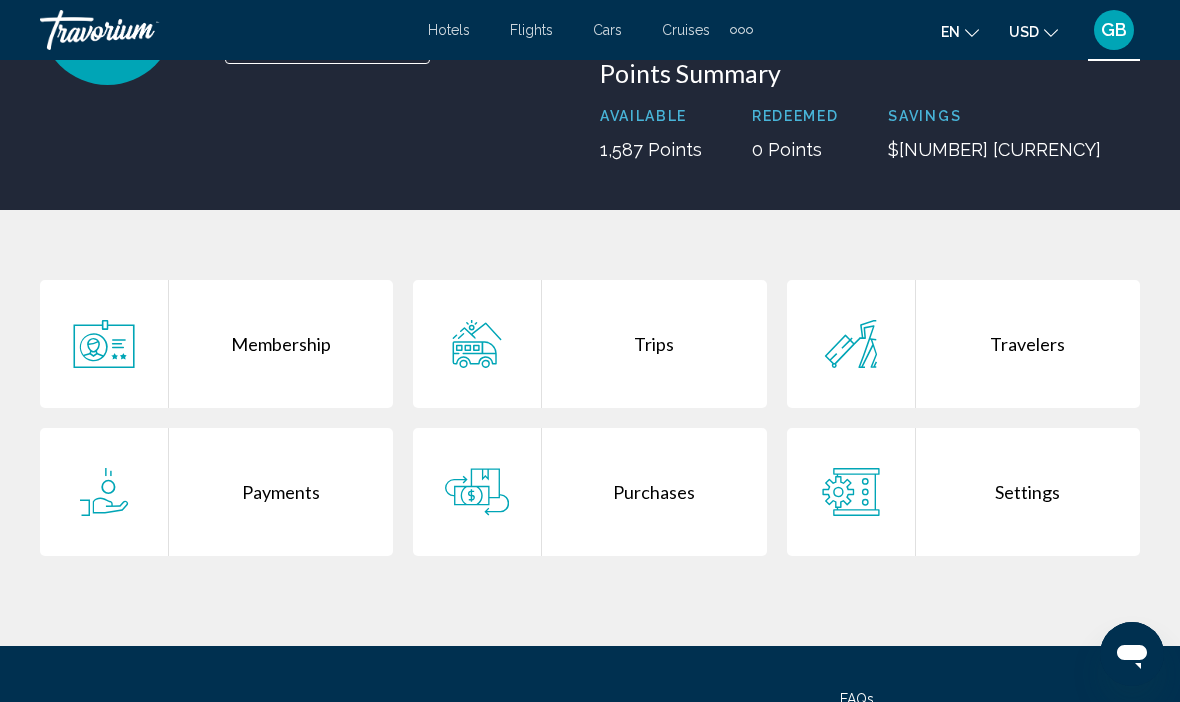 scroll, scrollTop: 237, scrollLeft: 0, axis: vertical 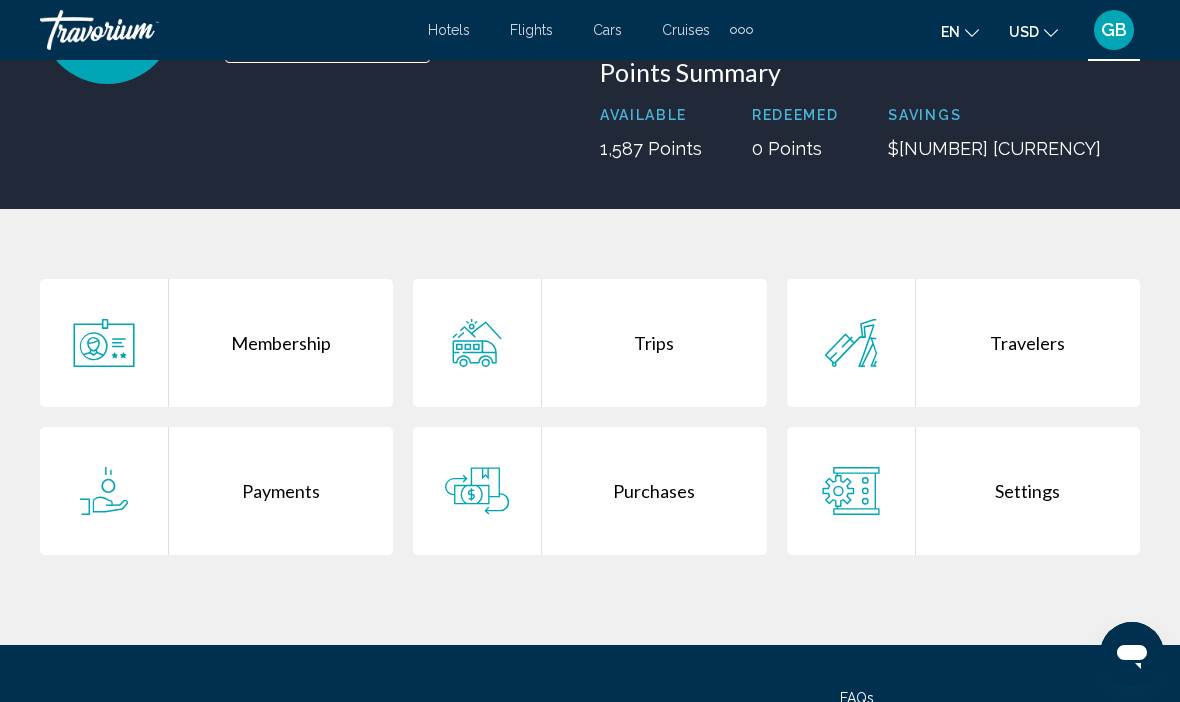 click on "Purchases" at bounding box center [654, 491] 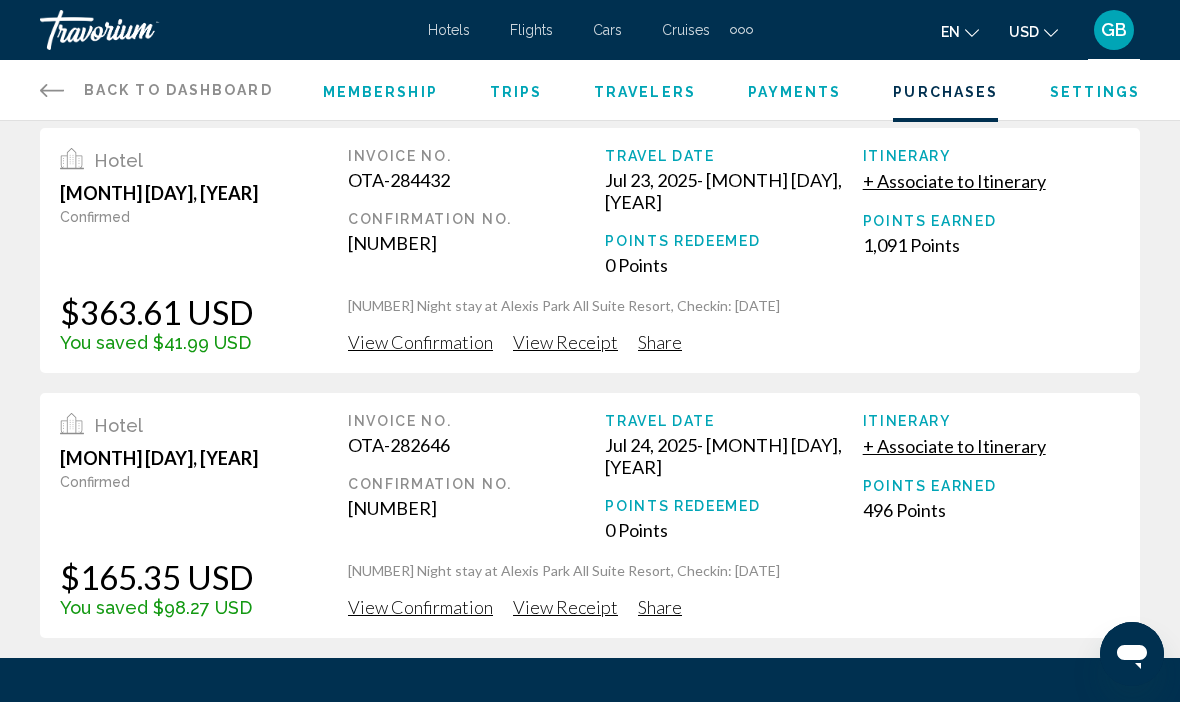 scroll, scrollTop: 12, scrollLeft: 0, axis: vertical 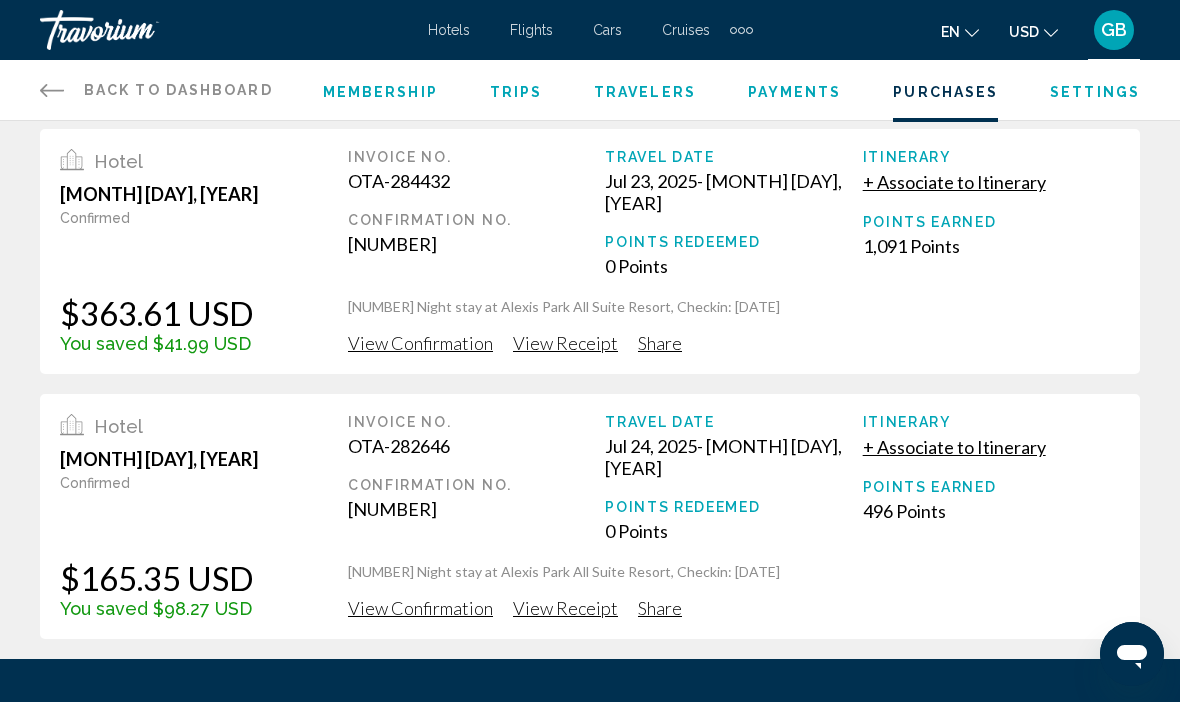 click on "View Confirmation" at bounding box center (420, 343) 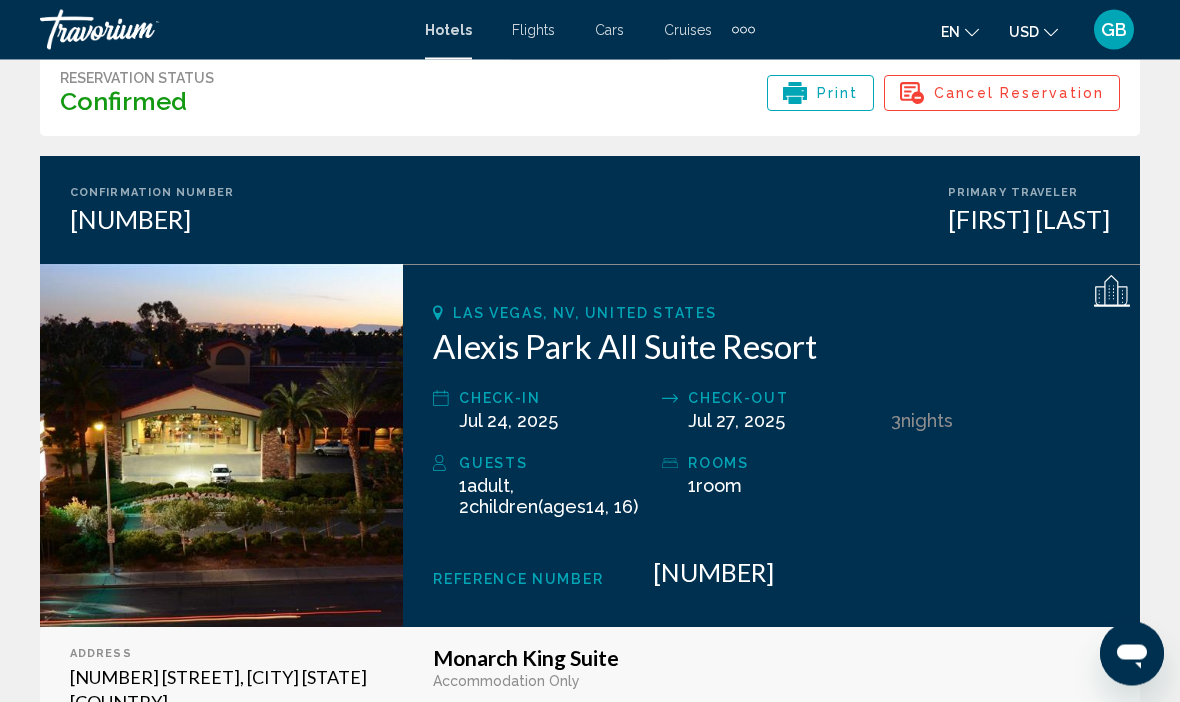scroll, scrollTop: 90, scrollLeft: 0, axis: vertical 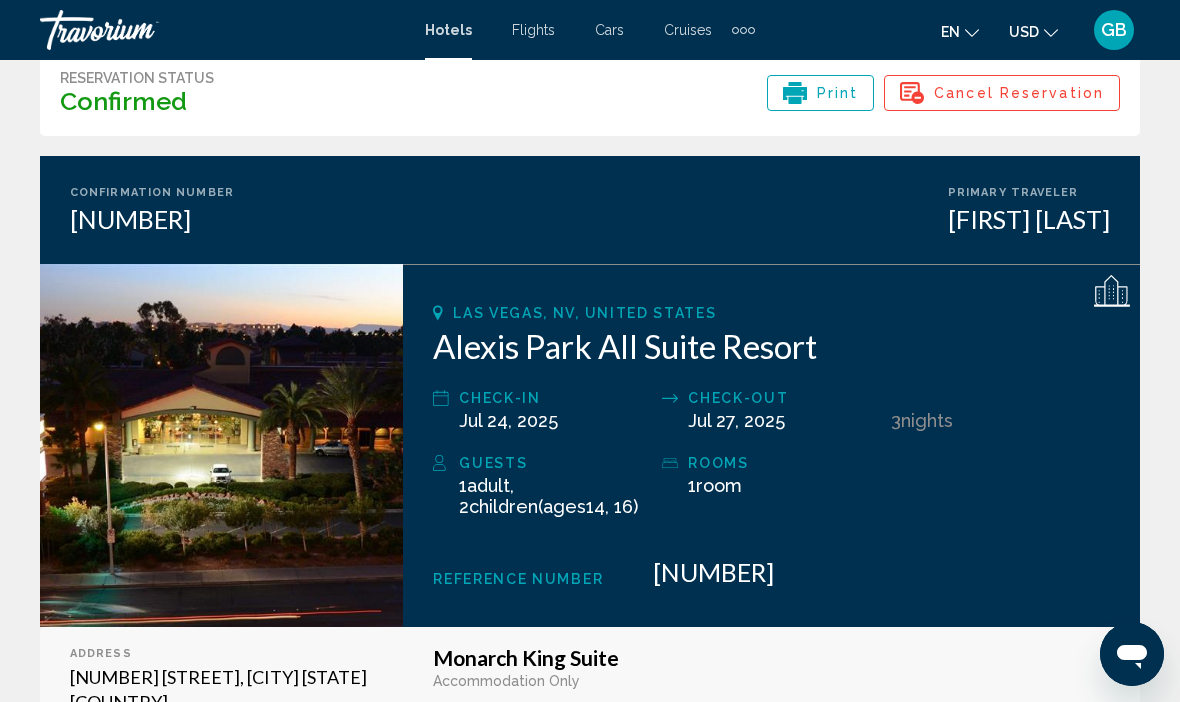 click on "Cancel Reservation" at bounding box center [1019, 93] 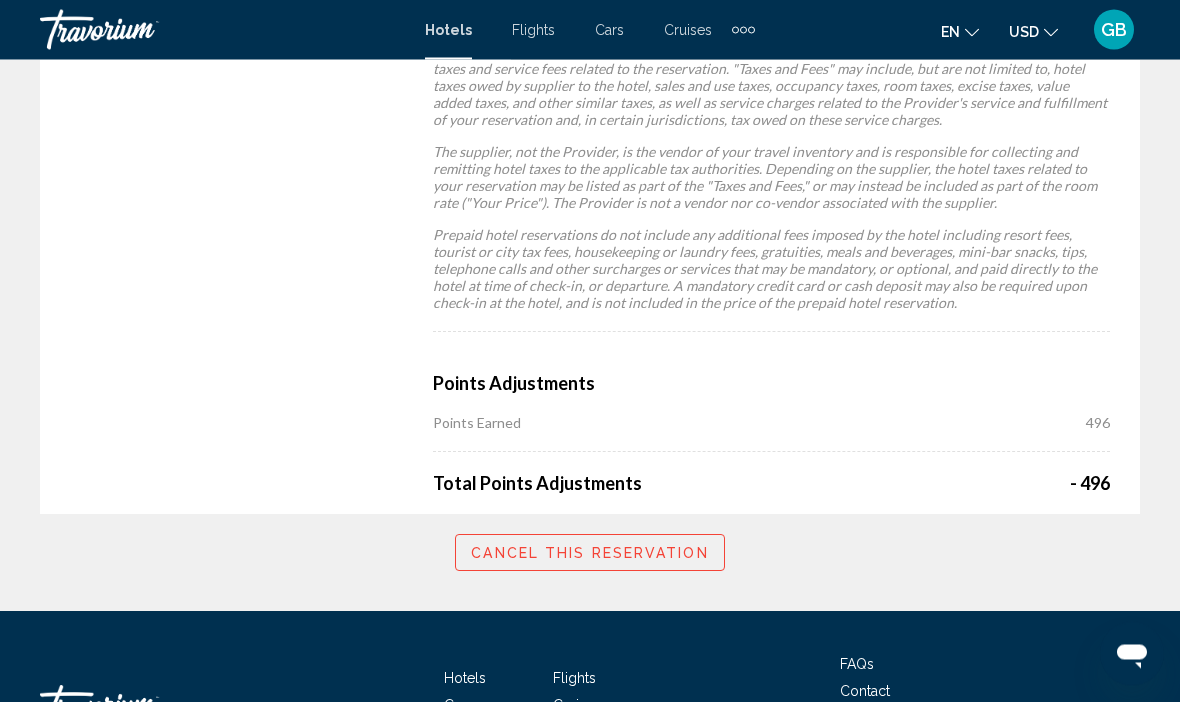 scroll, scrollTop: 1726, scrollLeft: 0, axis: vertical 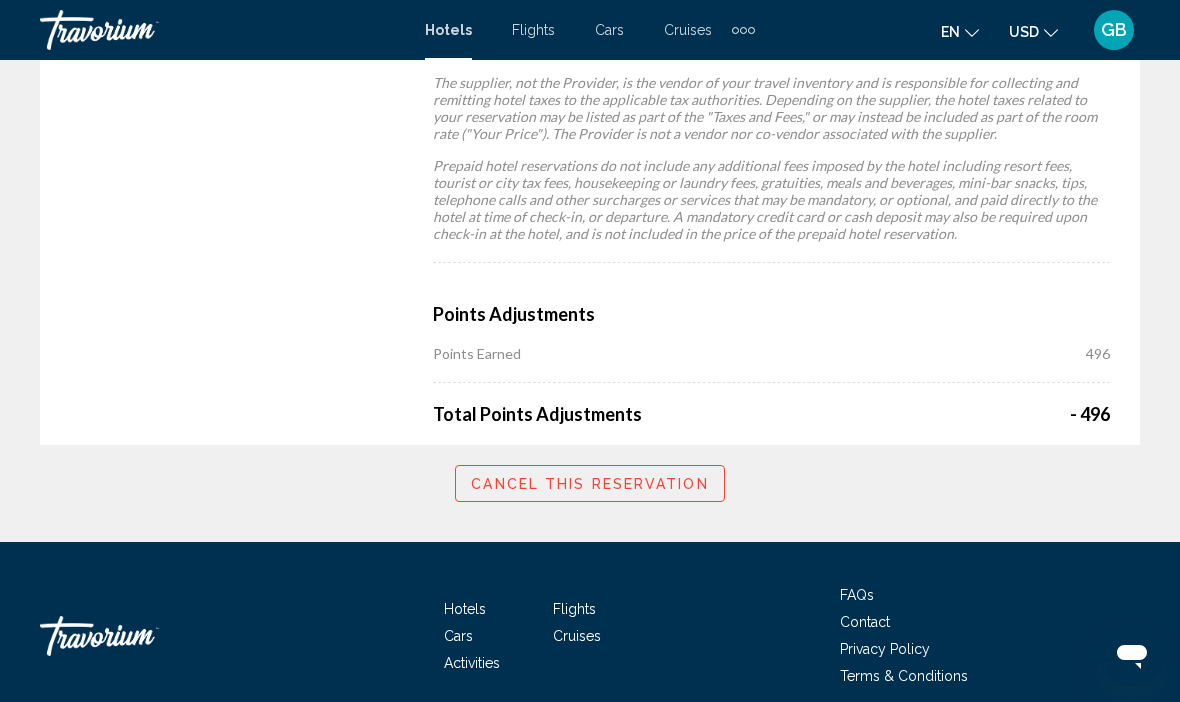 click on "Cancel this reservation" 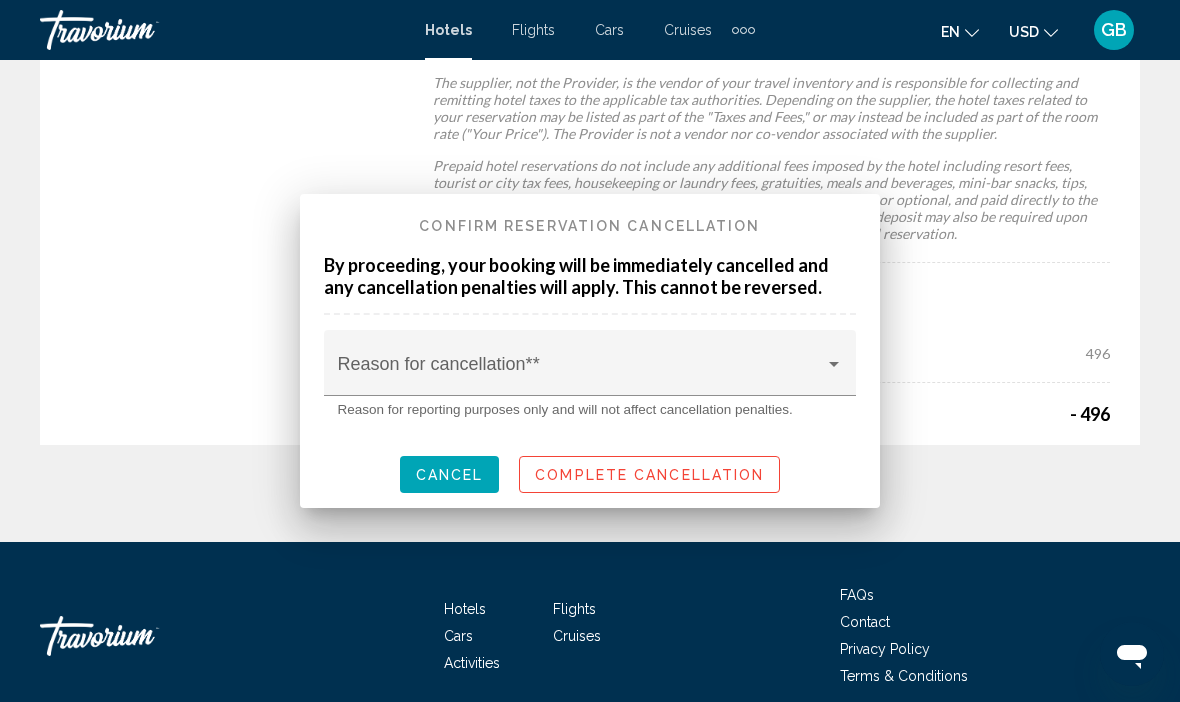 scroll, scrollTop: 0, scrollLeft: 0, axis: both 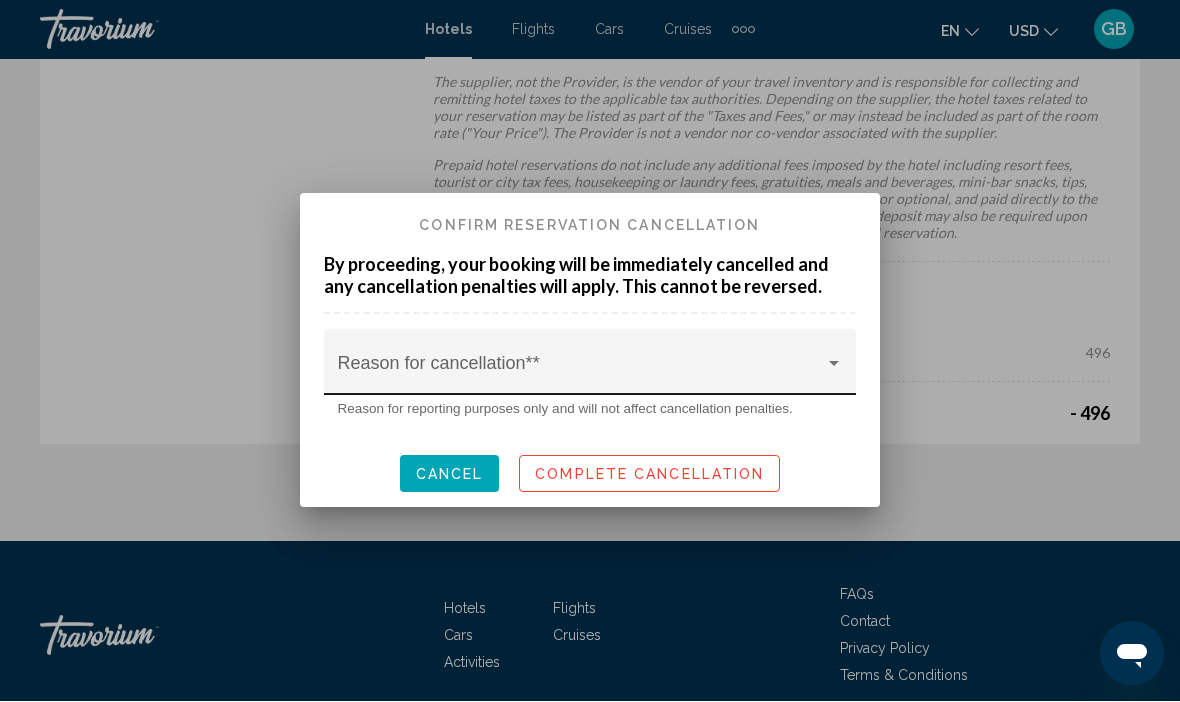click at bounding box center (834, 365) 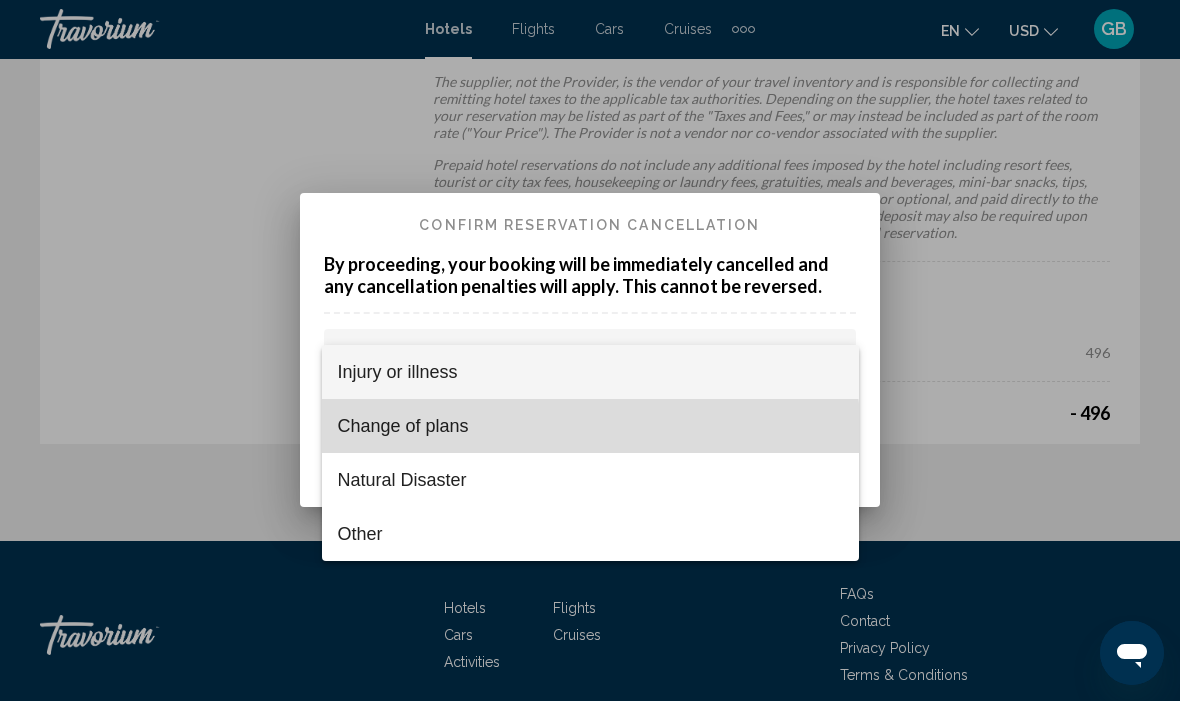click on "Change of plans" at bounding box center (590, 427) 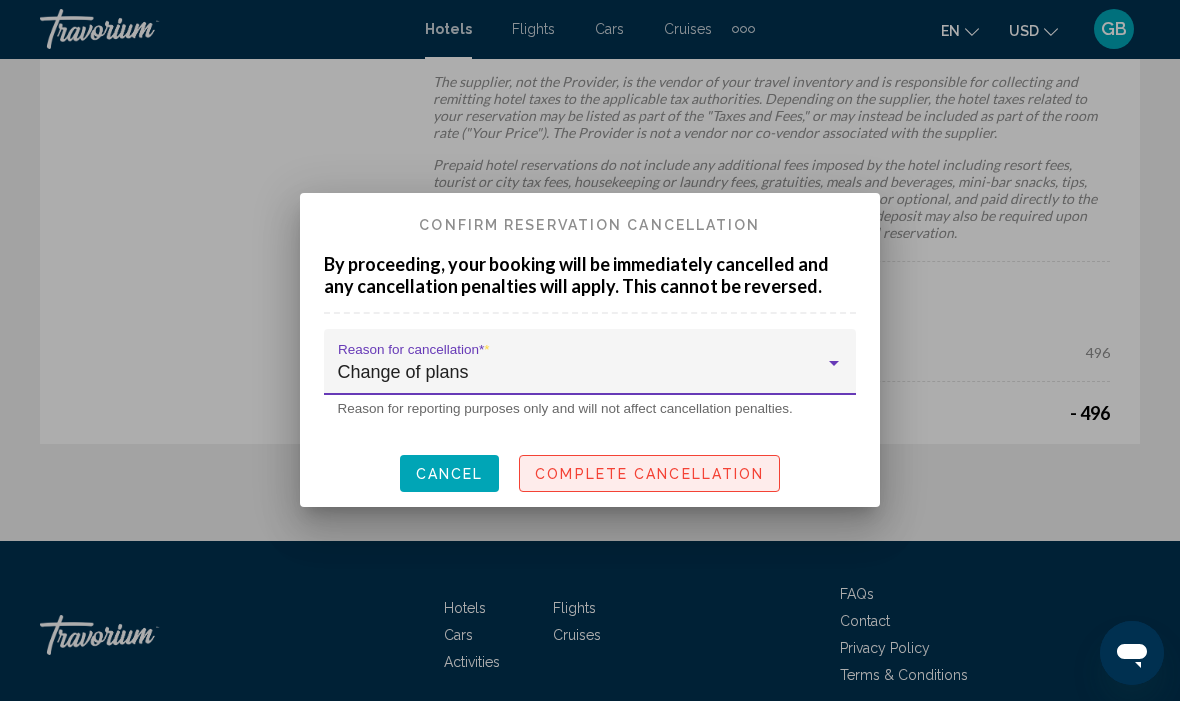 click on "Complete Cancellation" at bounding box center [649, 475] 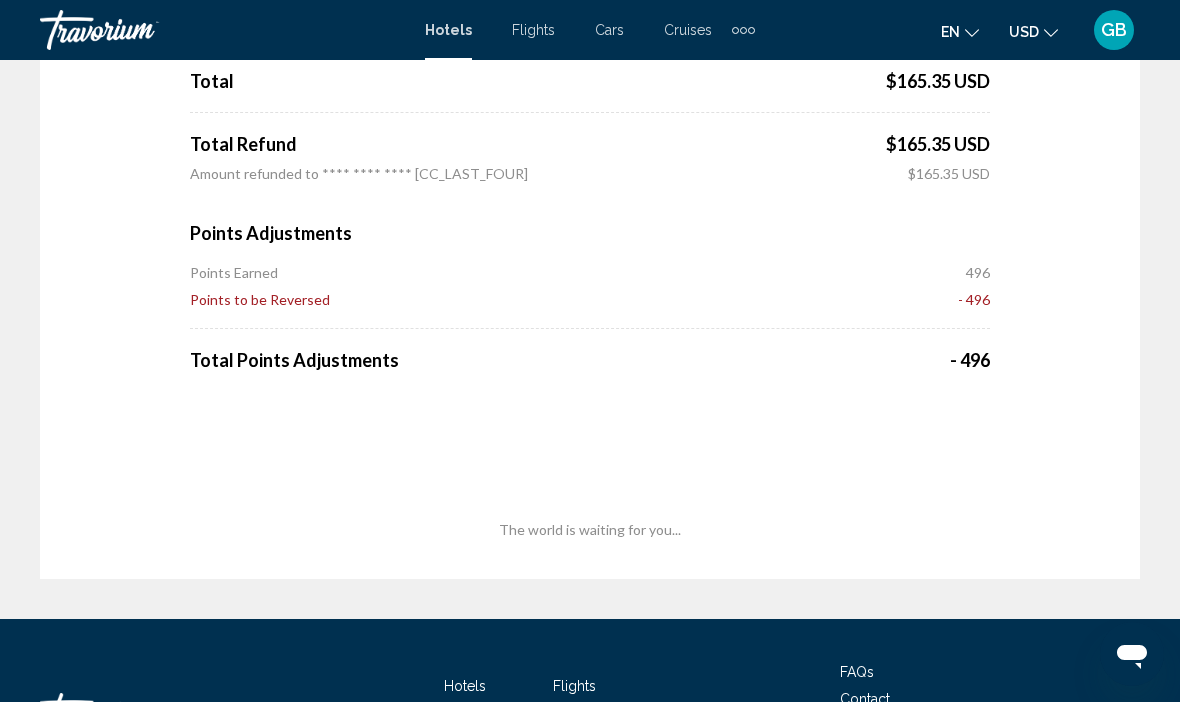 scroll, scrollTop: 0, scrollLeft: 0, axis: both 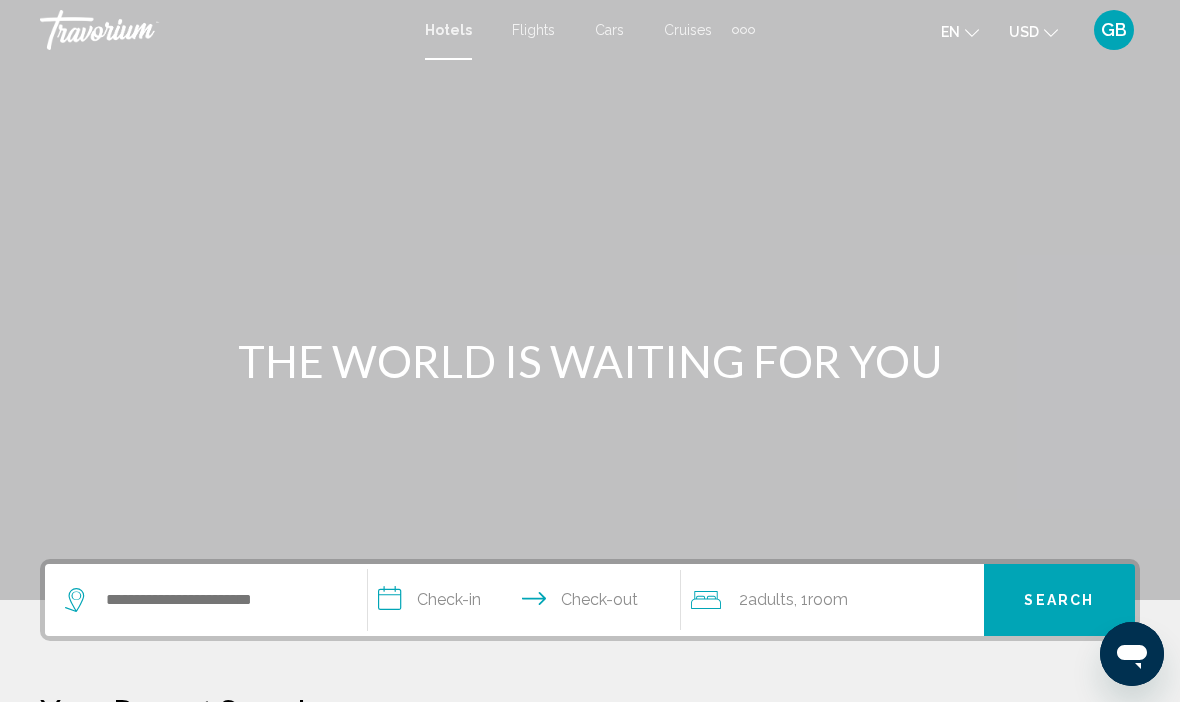 click on "GB" at bounding box center (1114, 30) 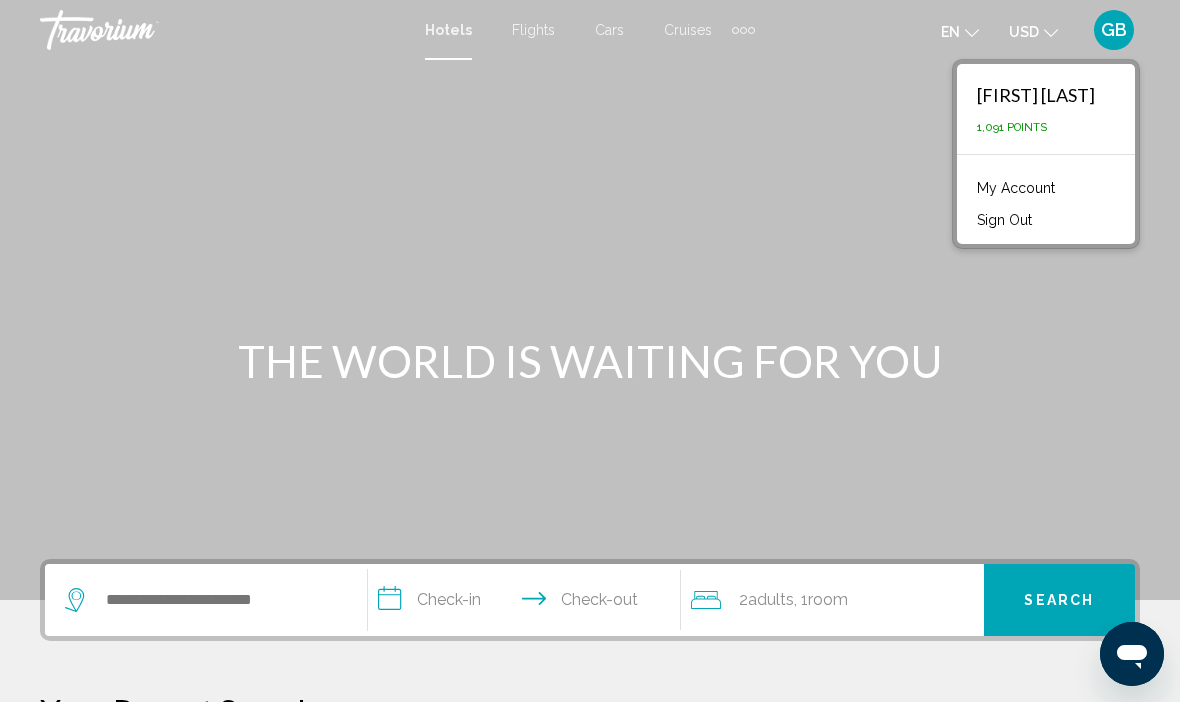 click on "My Account" at bounding box center (1016, 188) 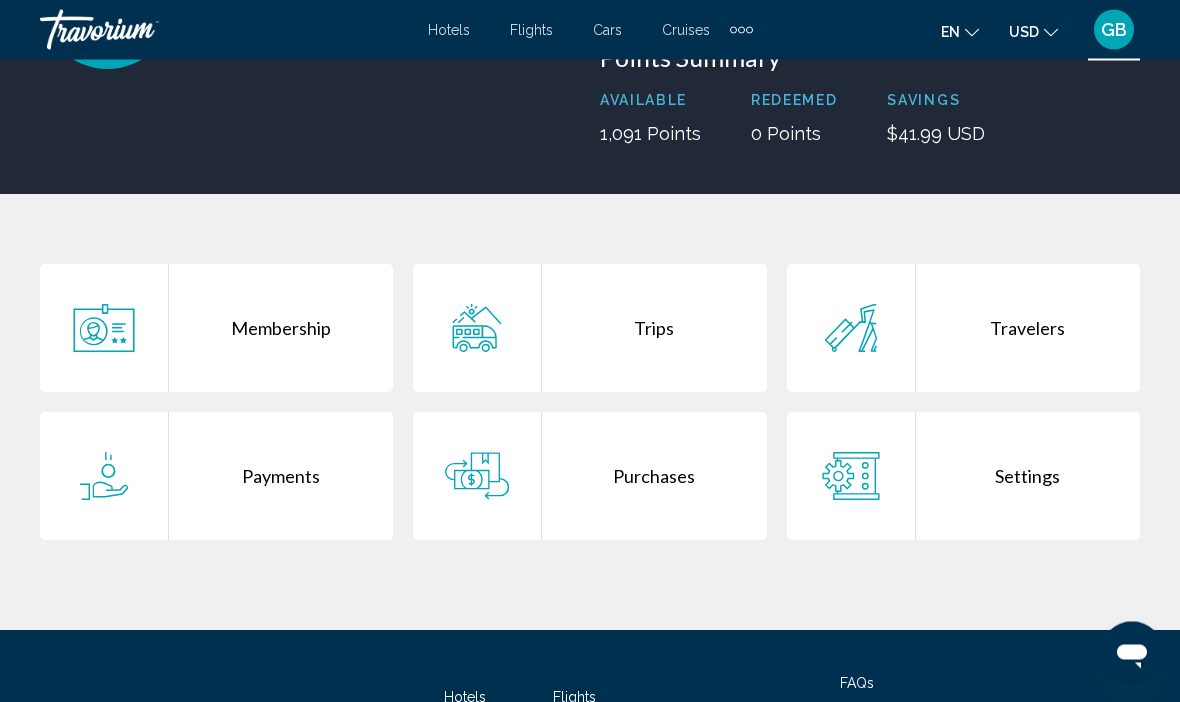 scroll, scrollTop: 253, scrollLeft: 0, axis: vertical 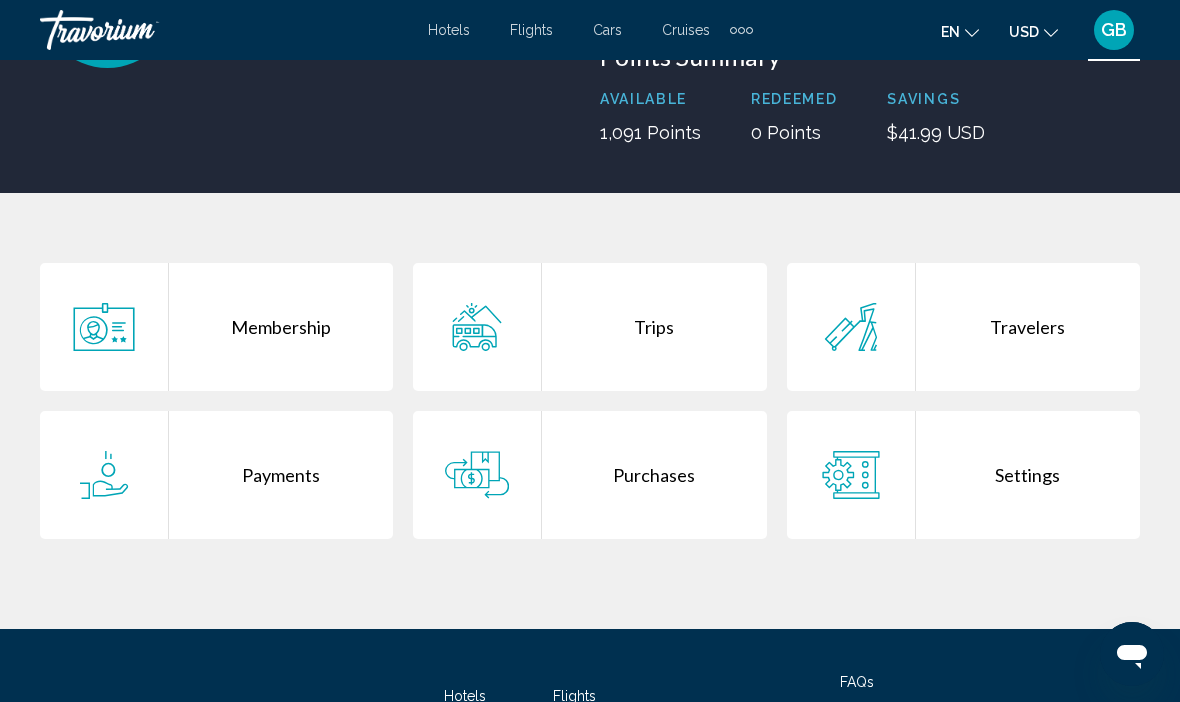 click on "Purchases" at bounding box center [654, 475] 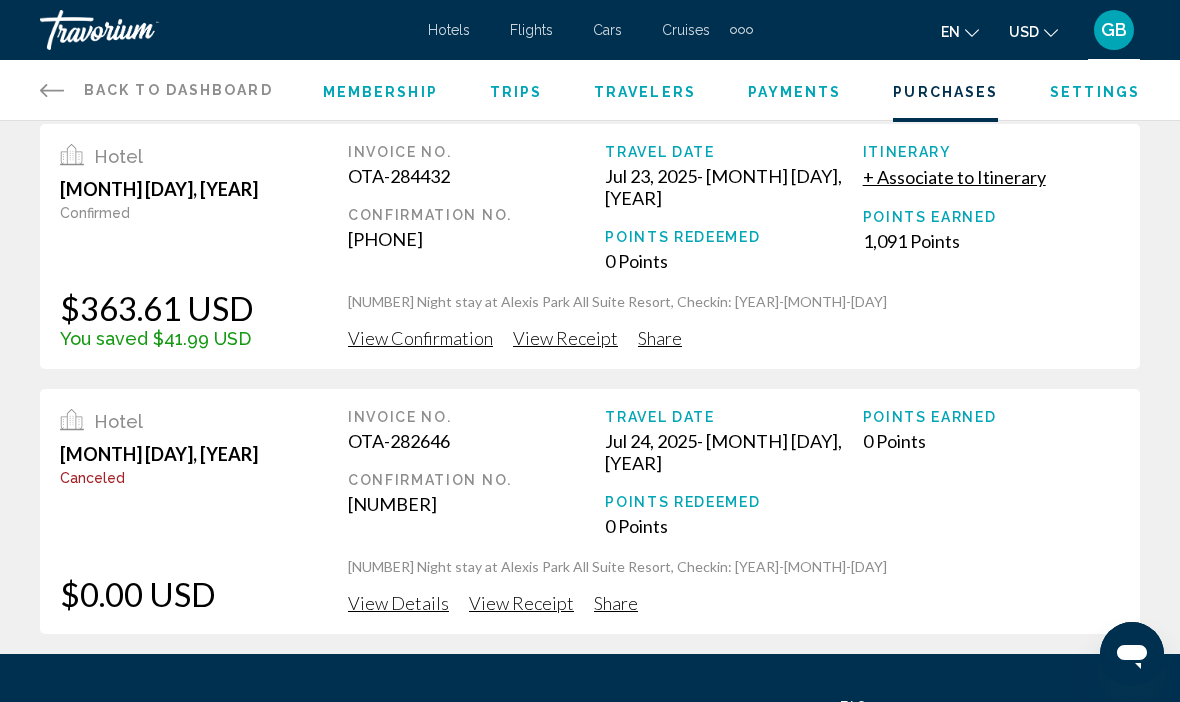 scroll, scrollTop: 0, scrollLeft: 0, axis: both 